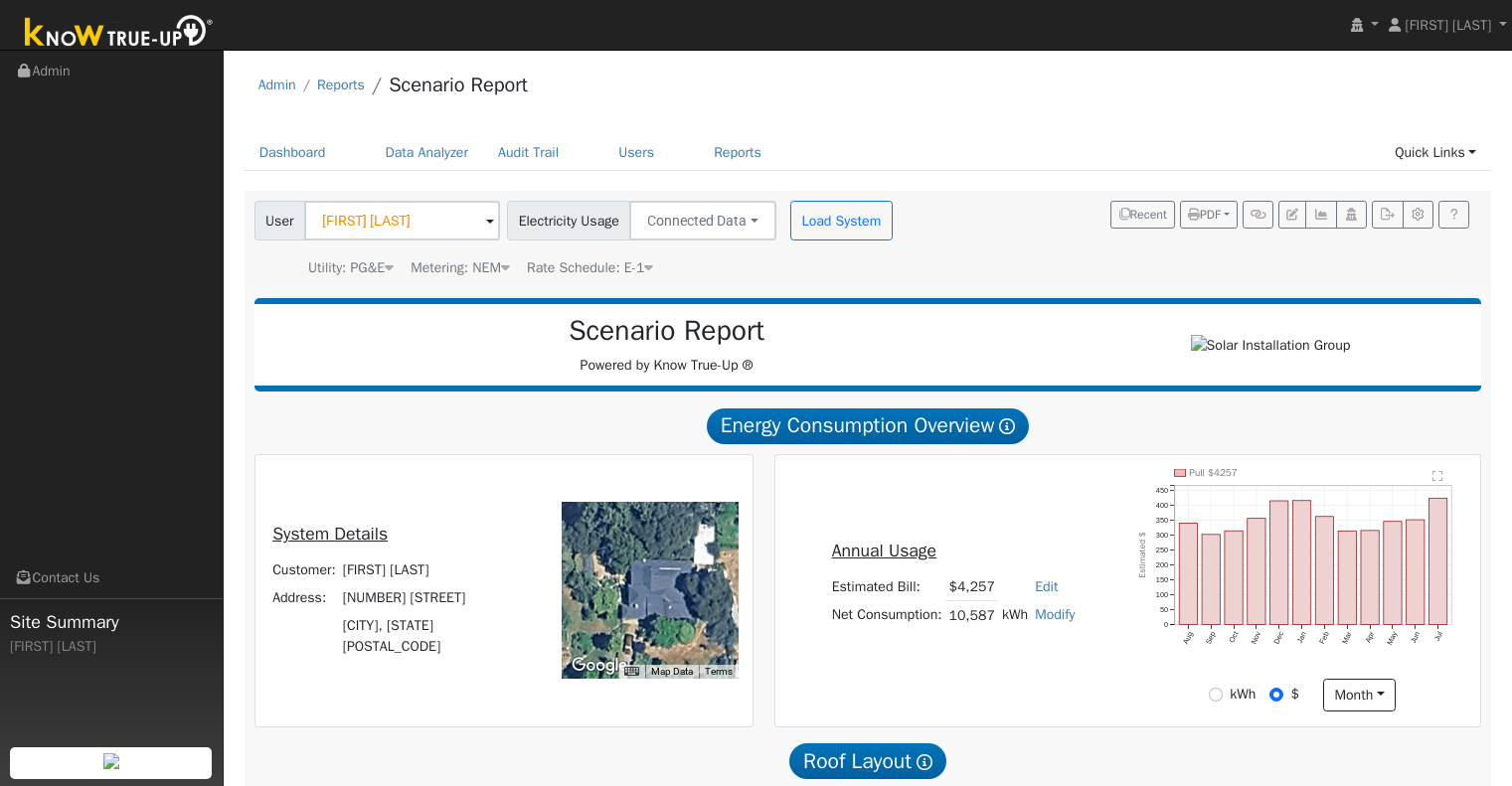 scroll, scrollTop: 234, scrollLeft: 0, axis: vertical 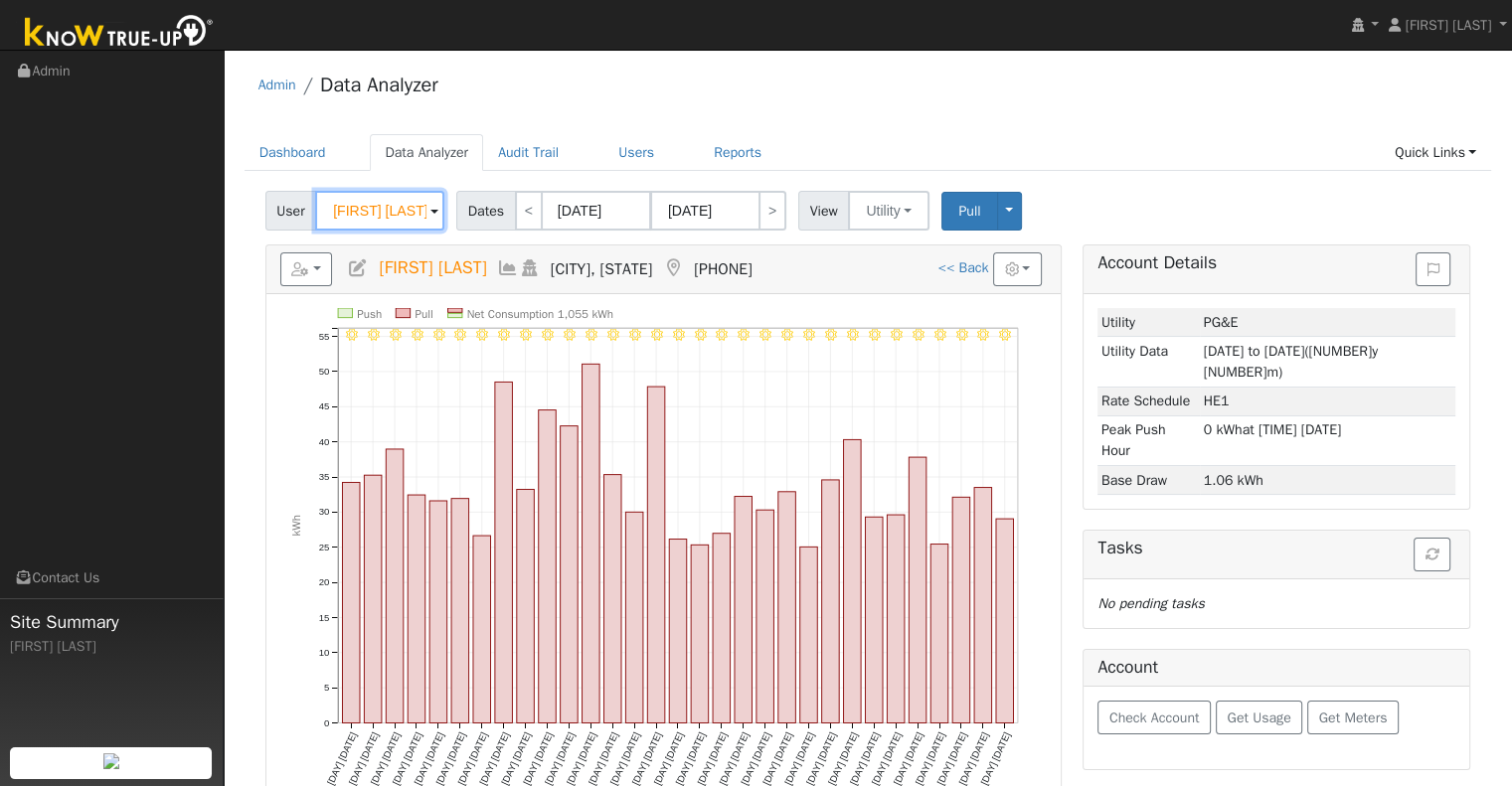click on "[FIRST] [LAST]" at bounding box center [380, 211] 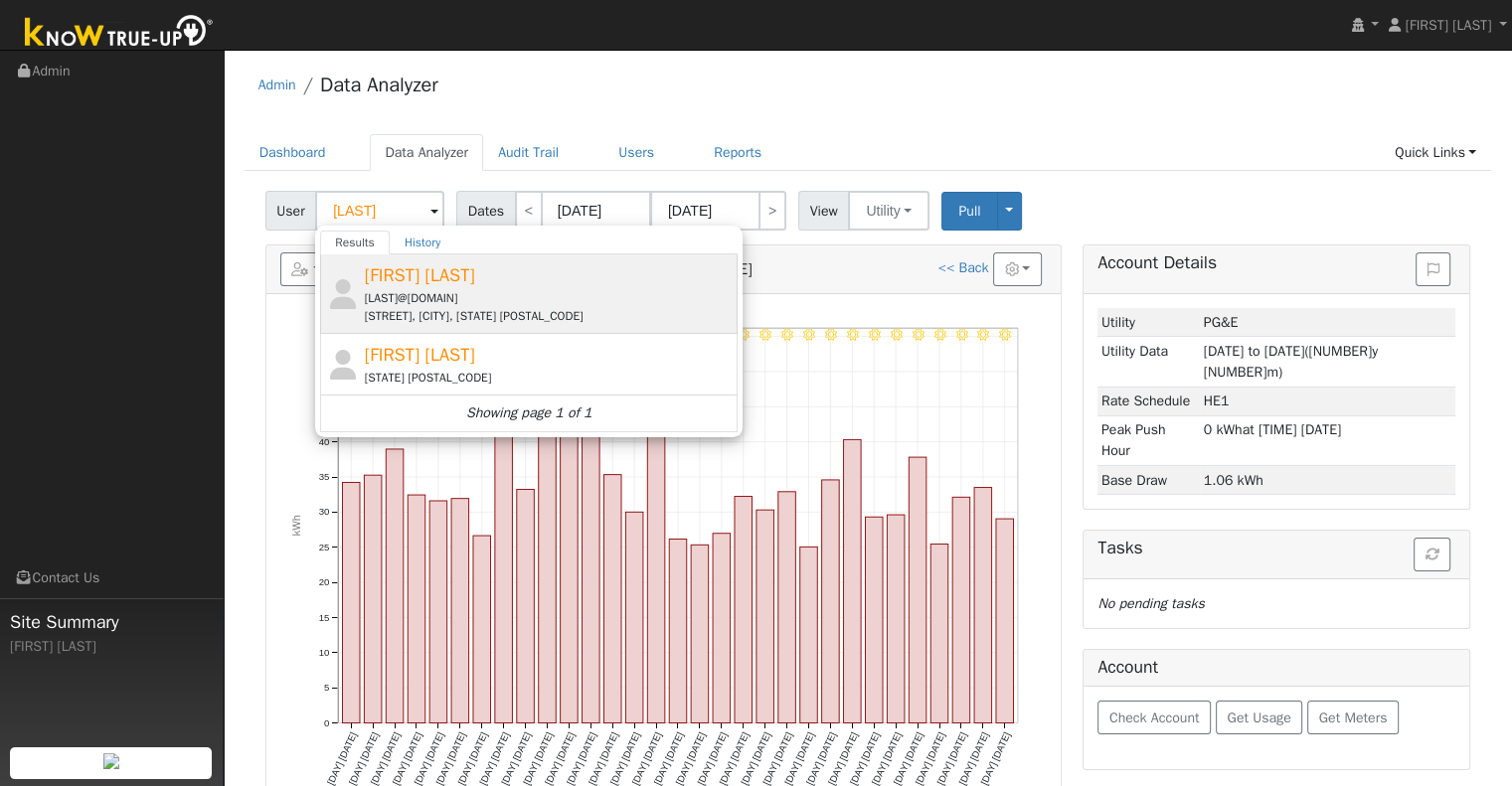 click on "[LAST]@[DOMAIN]" at bounding box center (549, 298) 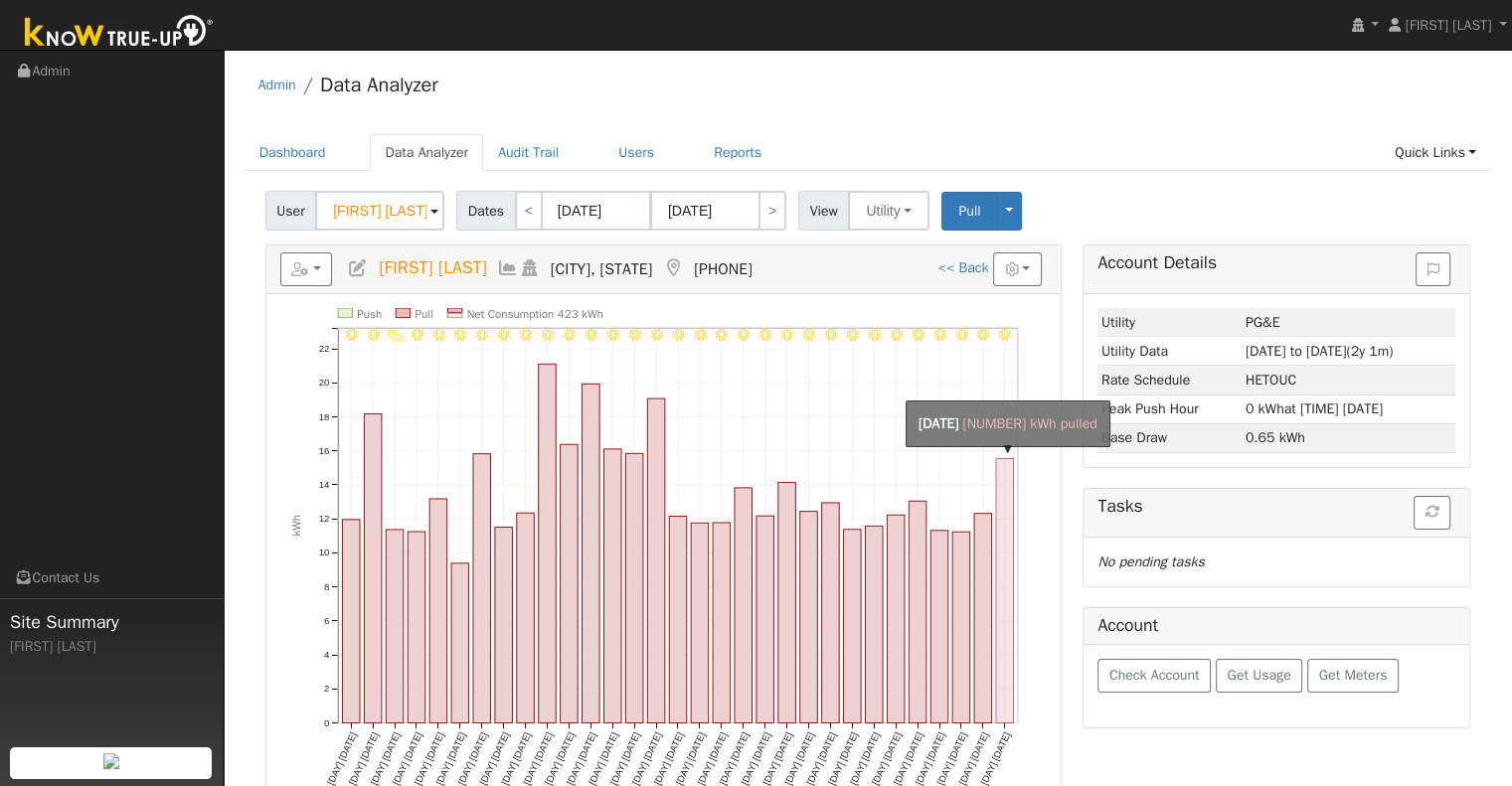 click on "onclick=""" 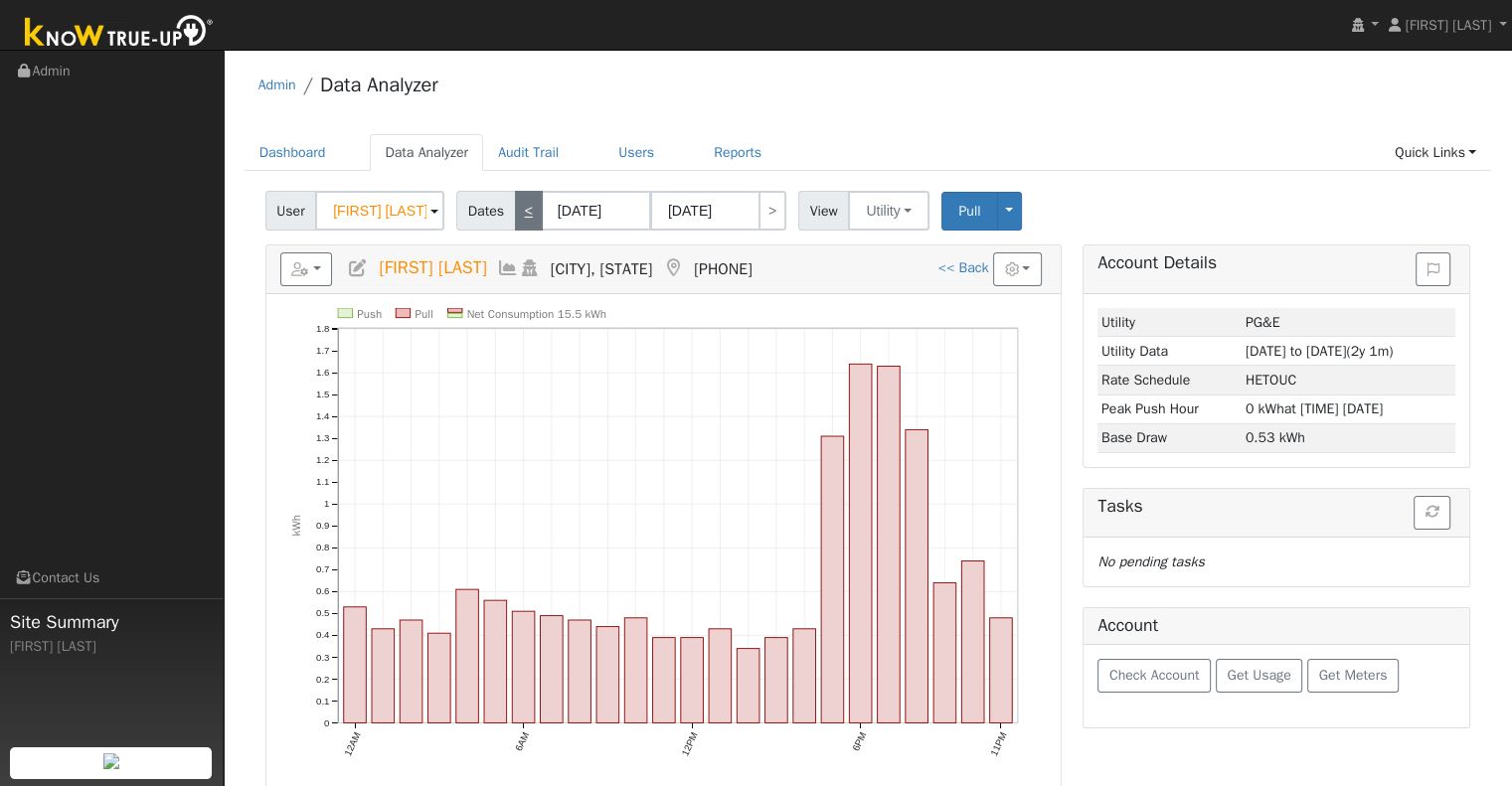 click on "<" at bounding box center [529, 211] 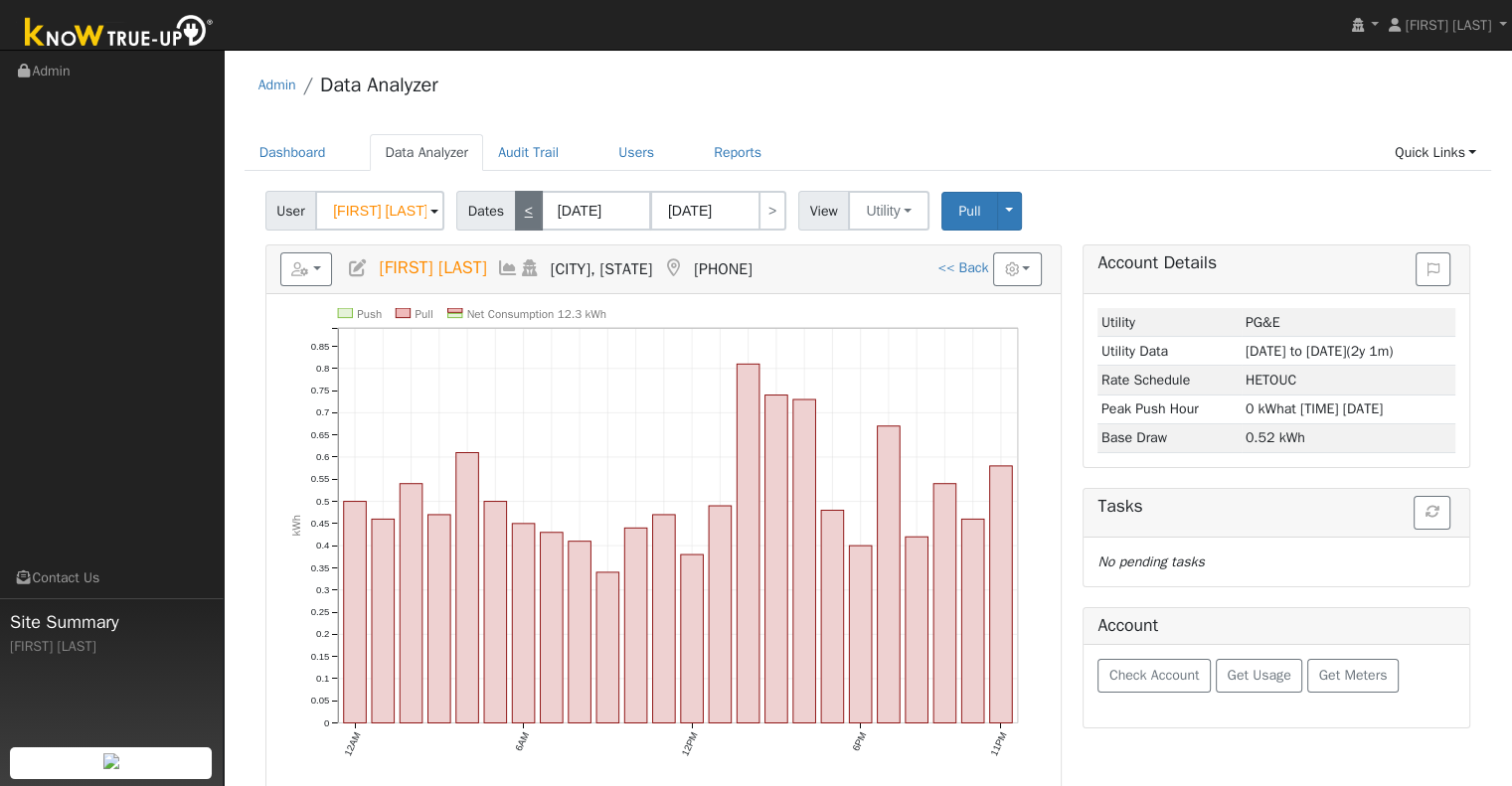 click on "<" at bounding box center (529, 211) 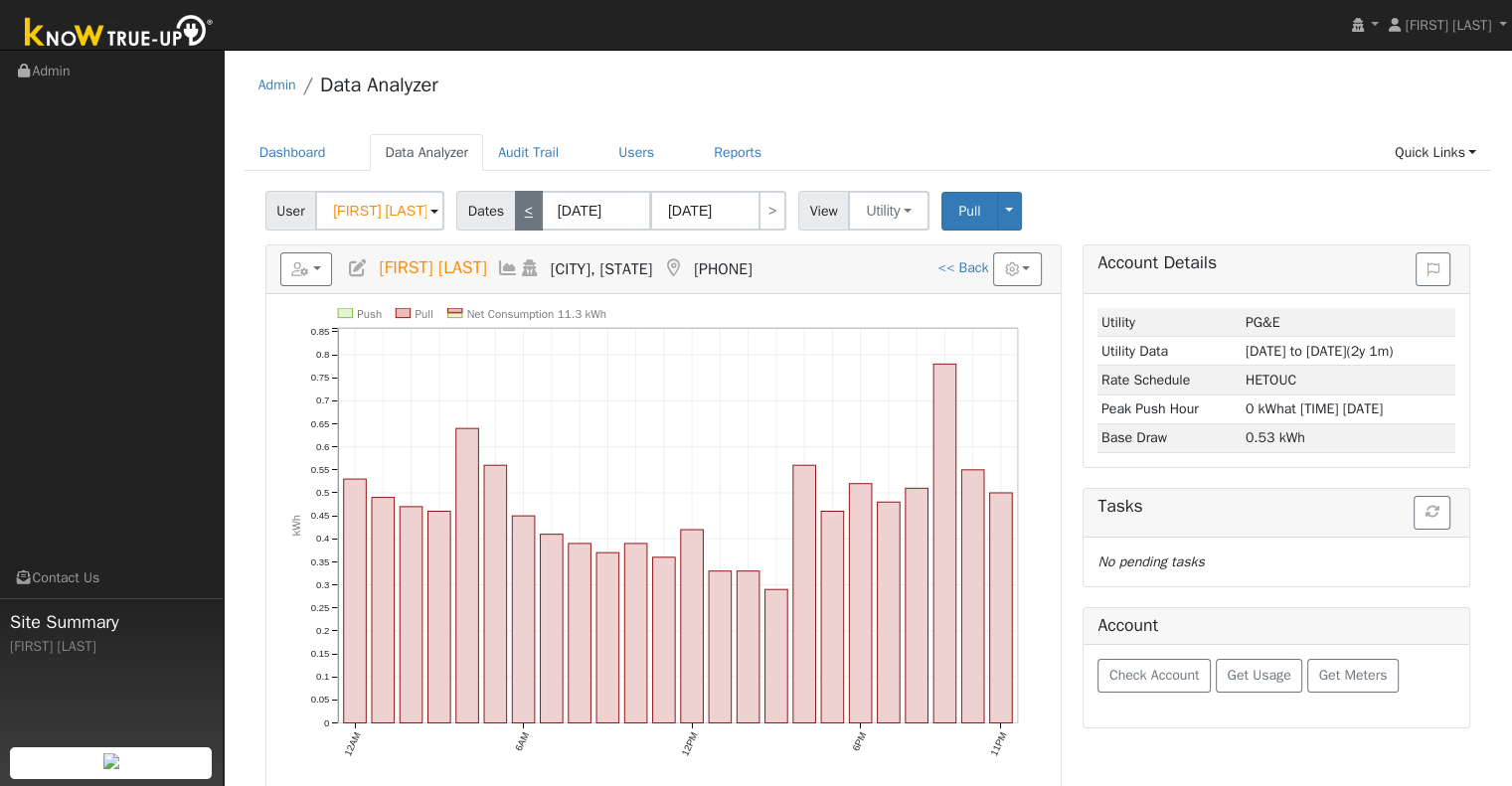 click on "<" at bounding box center (529, 211) 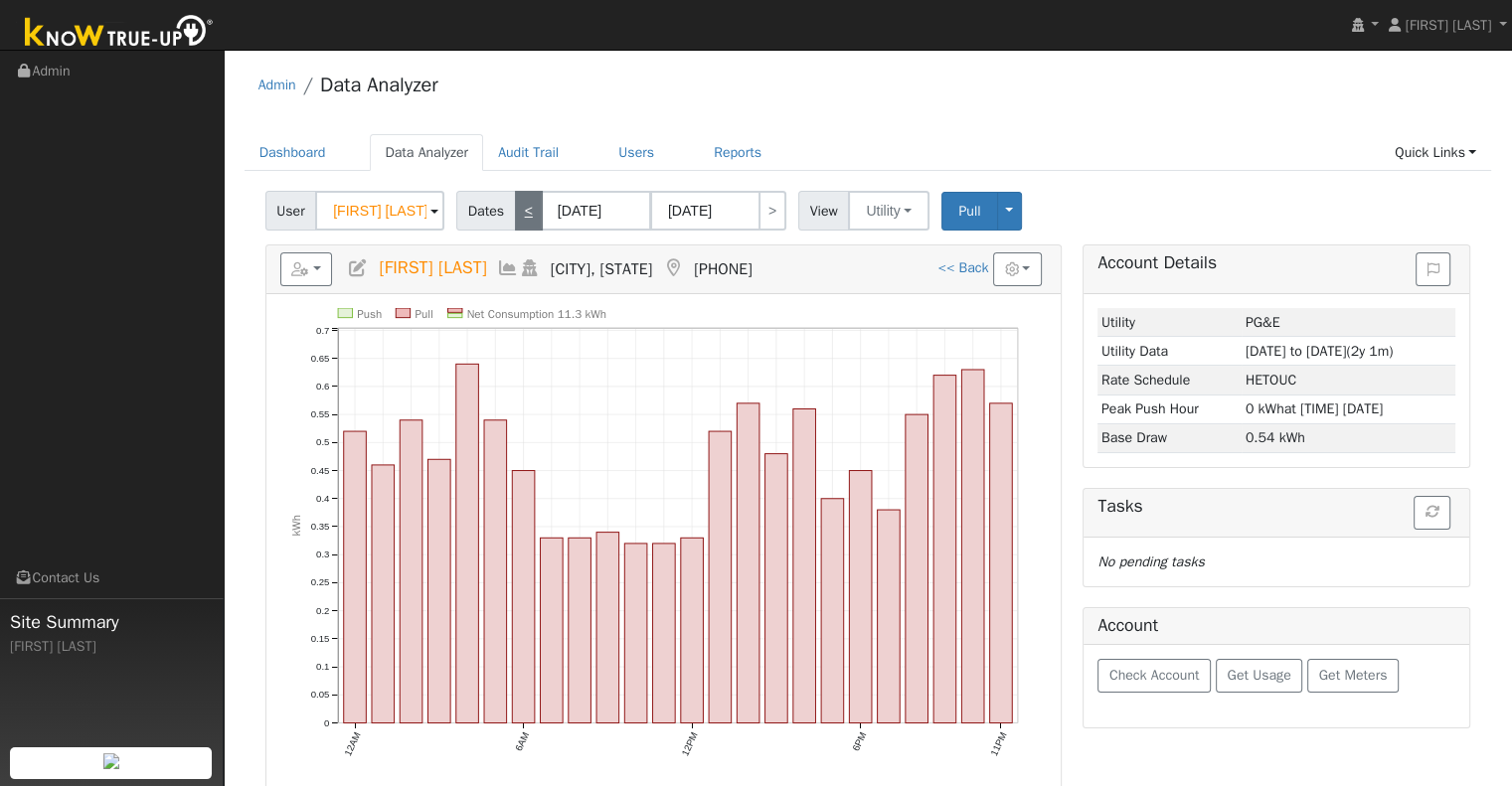 click on "<" at bounding box center [529, 211] 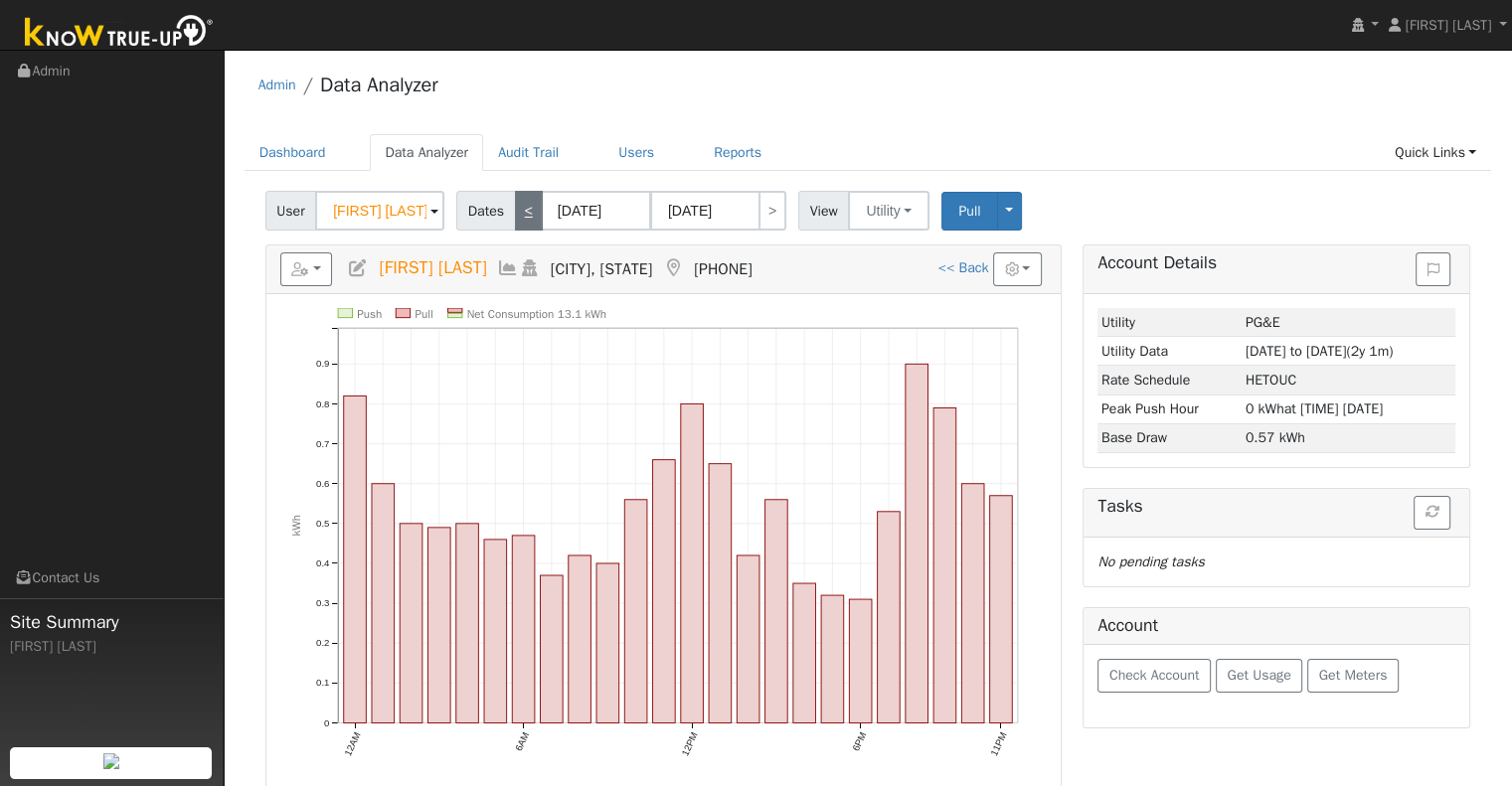 click on "<" at bounding box center (529, 211) 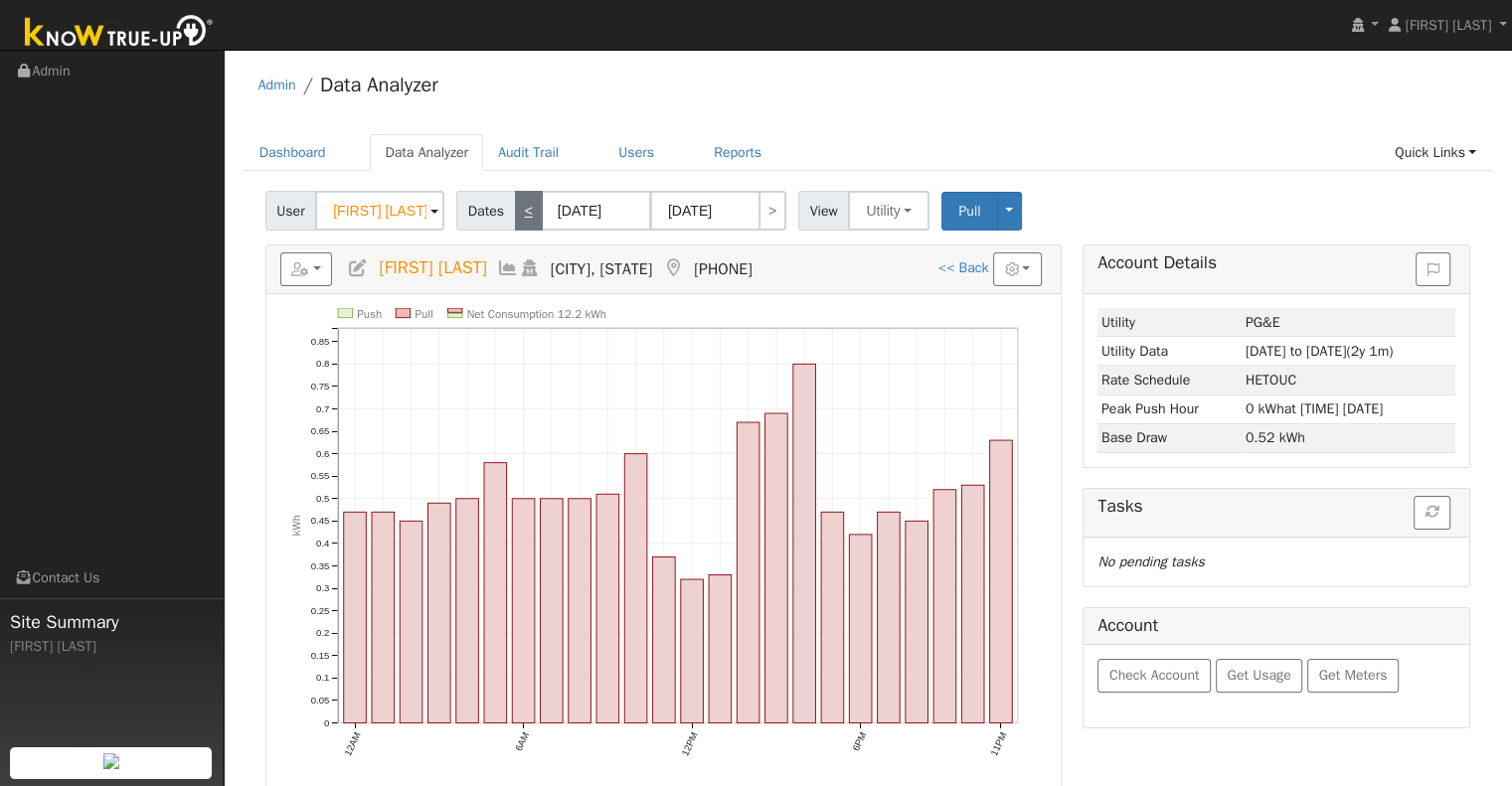 click on "<" at bounding box center (529, 211) 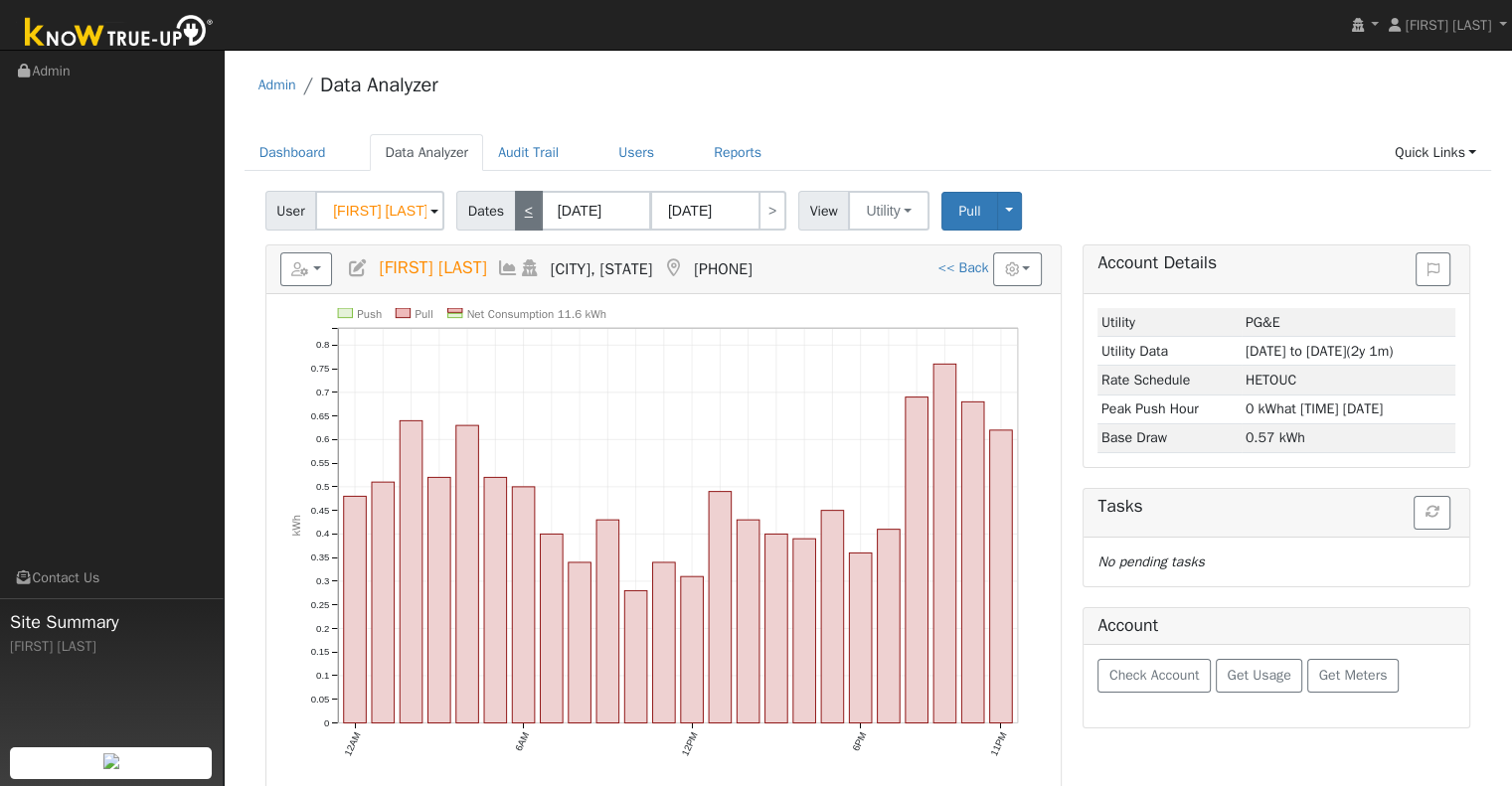 click on "<" at bounding box center [529, 211] 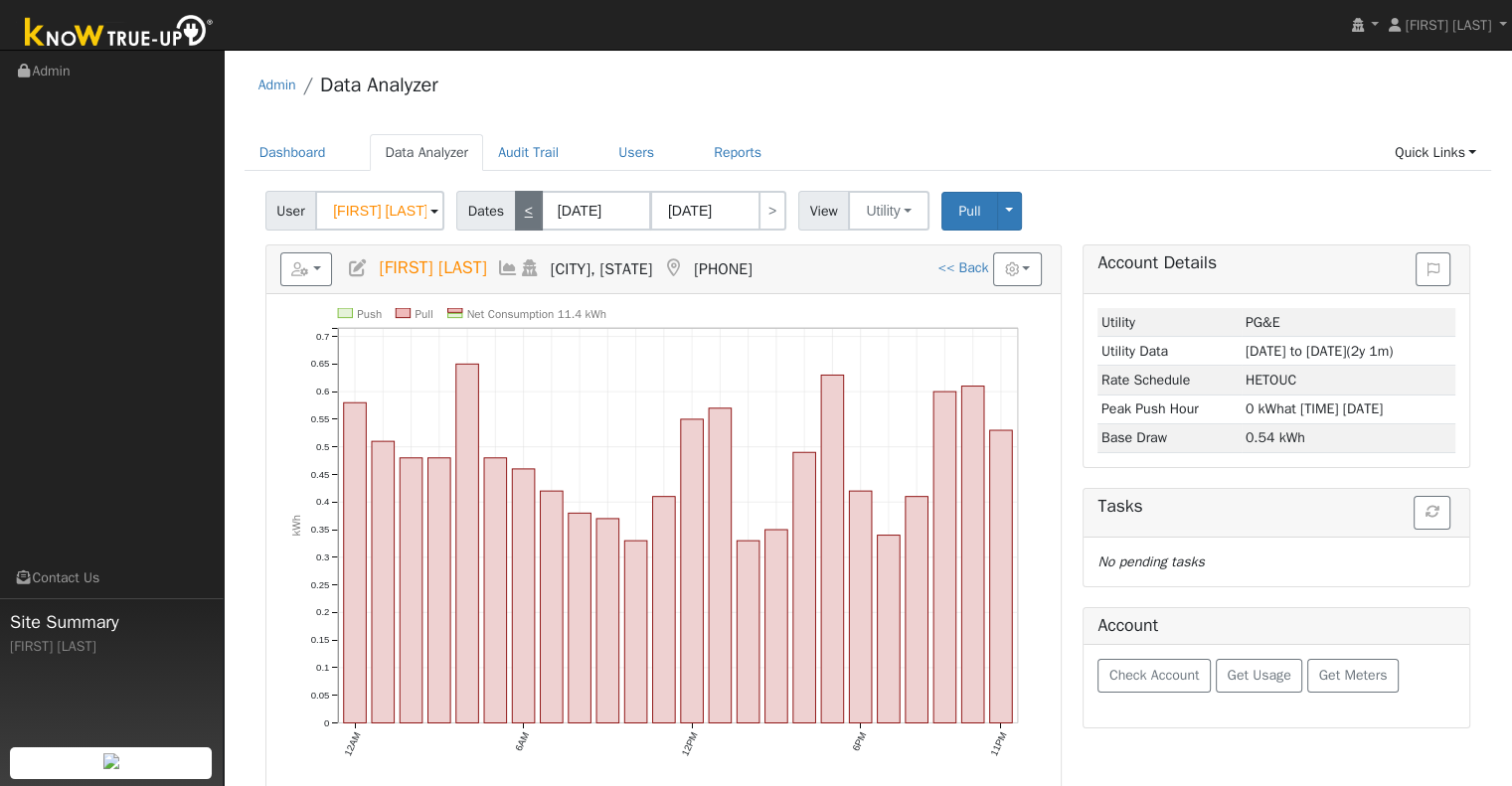 click on "<" at bounding box center (529, 211) 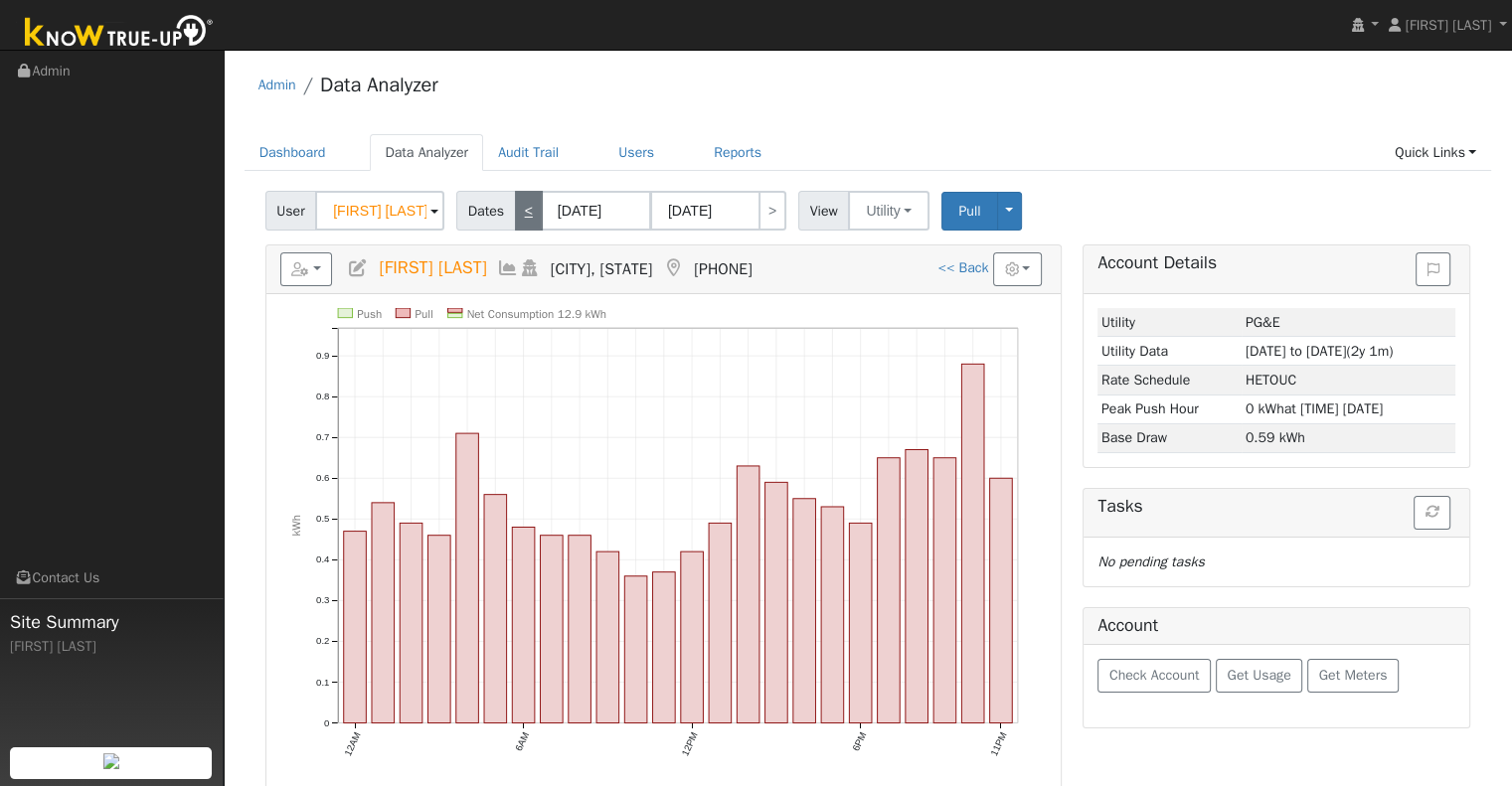 click on "<" at bounding box center (529, 211) 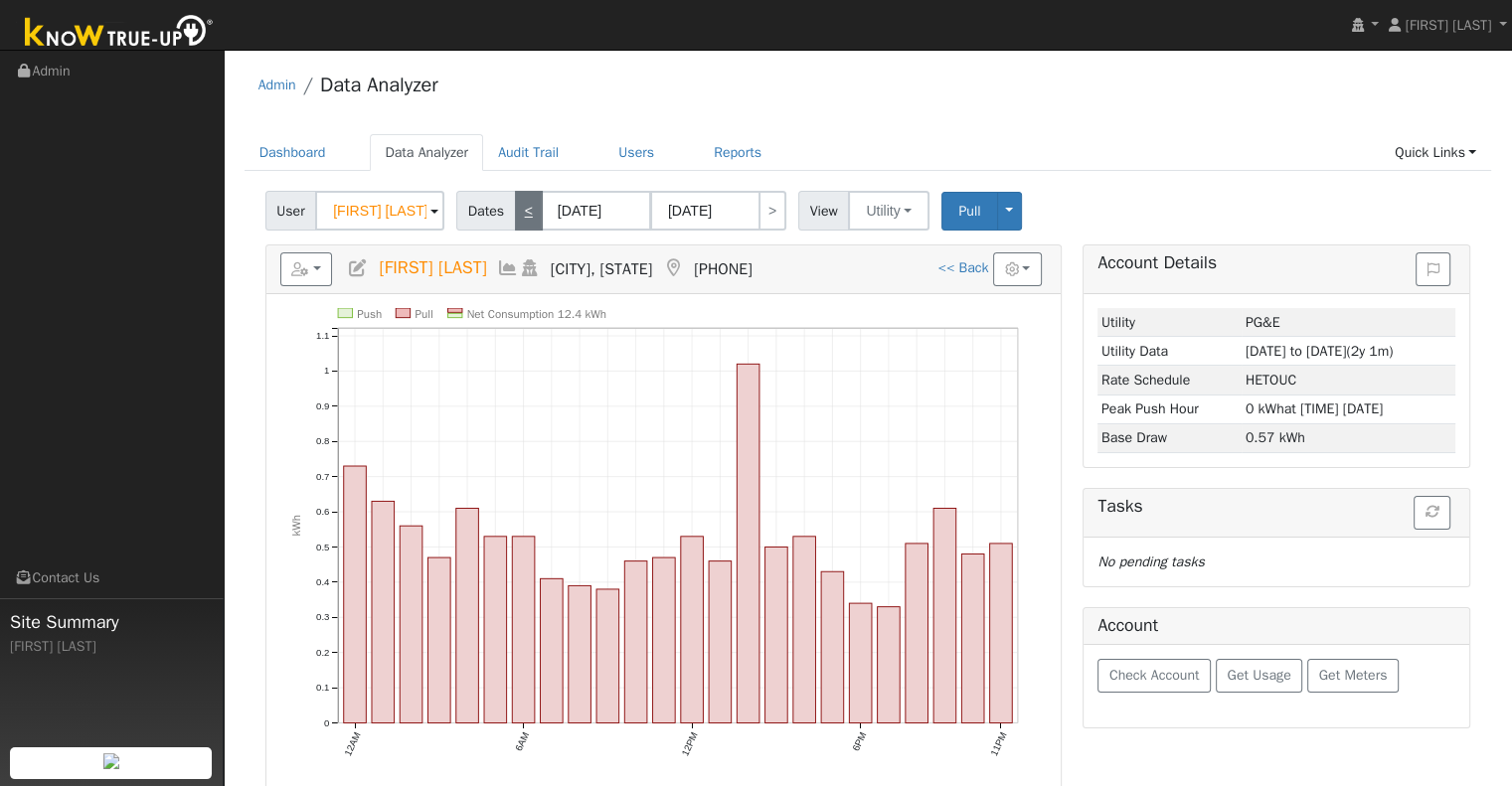 click on "<" at bounding box center [529, 211] 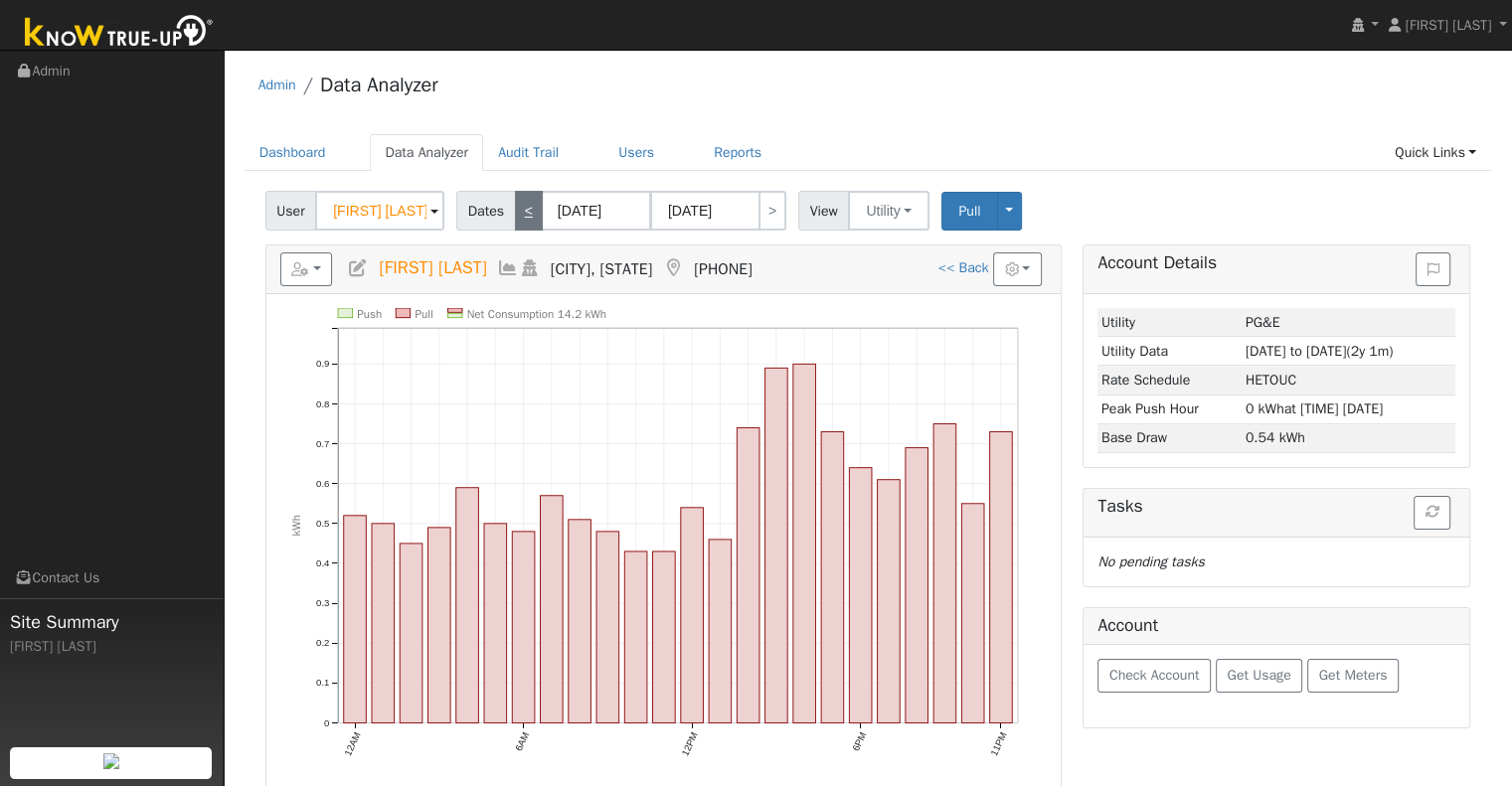 click on "<" at bounding box center (529, 211) 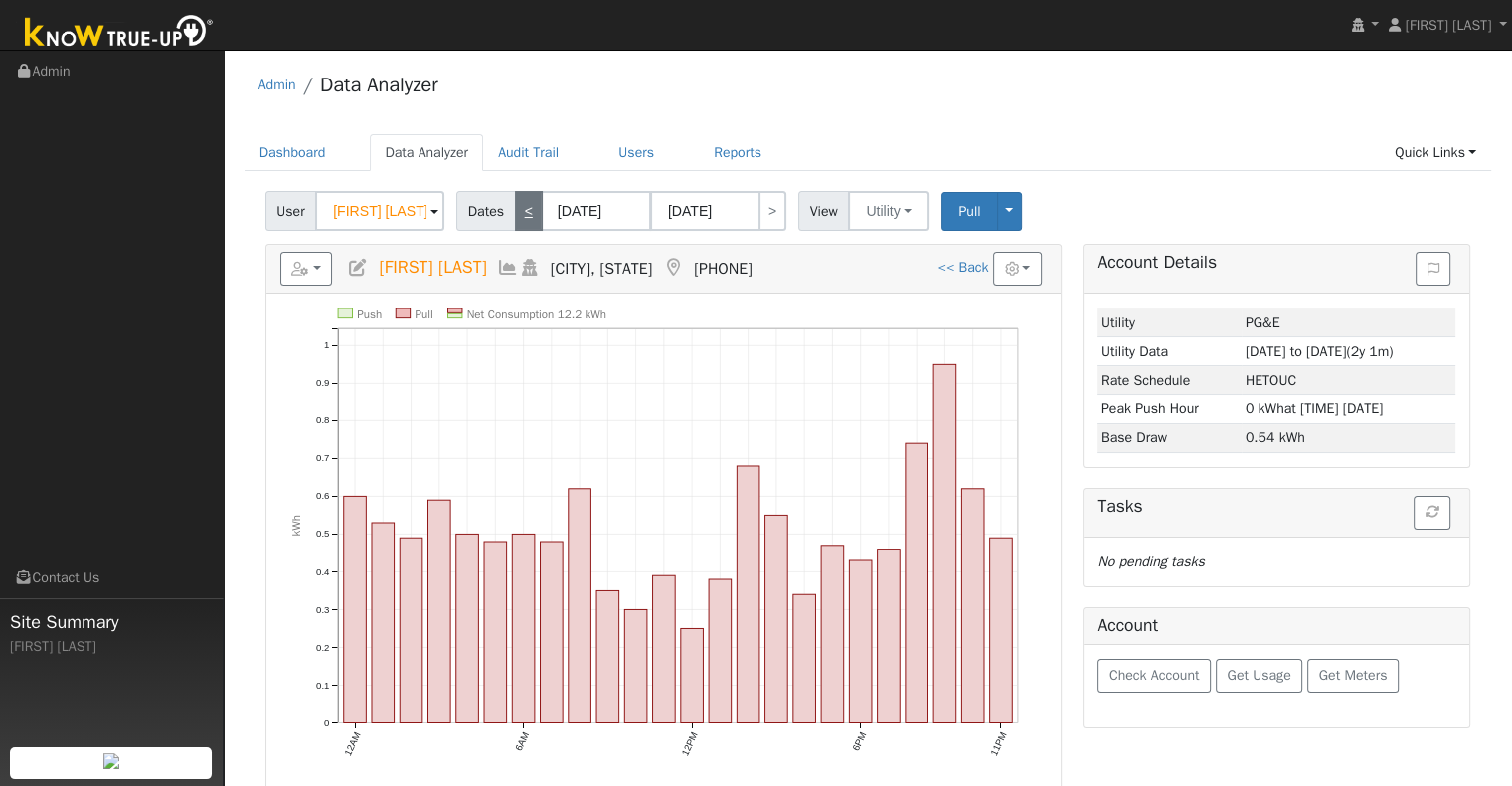 click on "<" at bounding box center (529, 211) 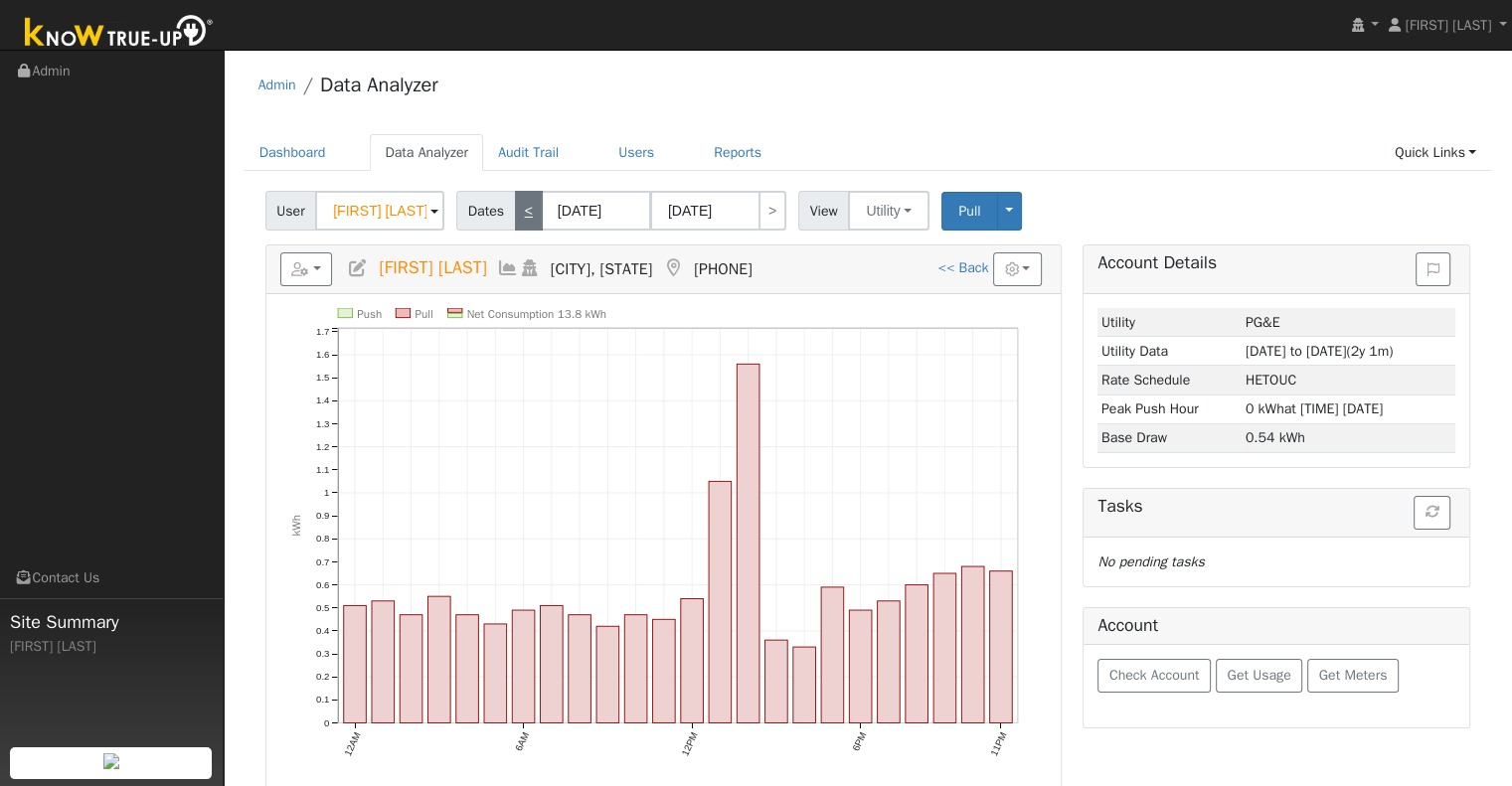 click on "<" at bounding box center [529, 211] 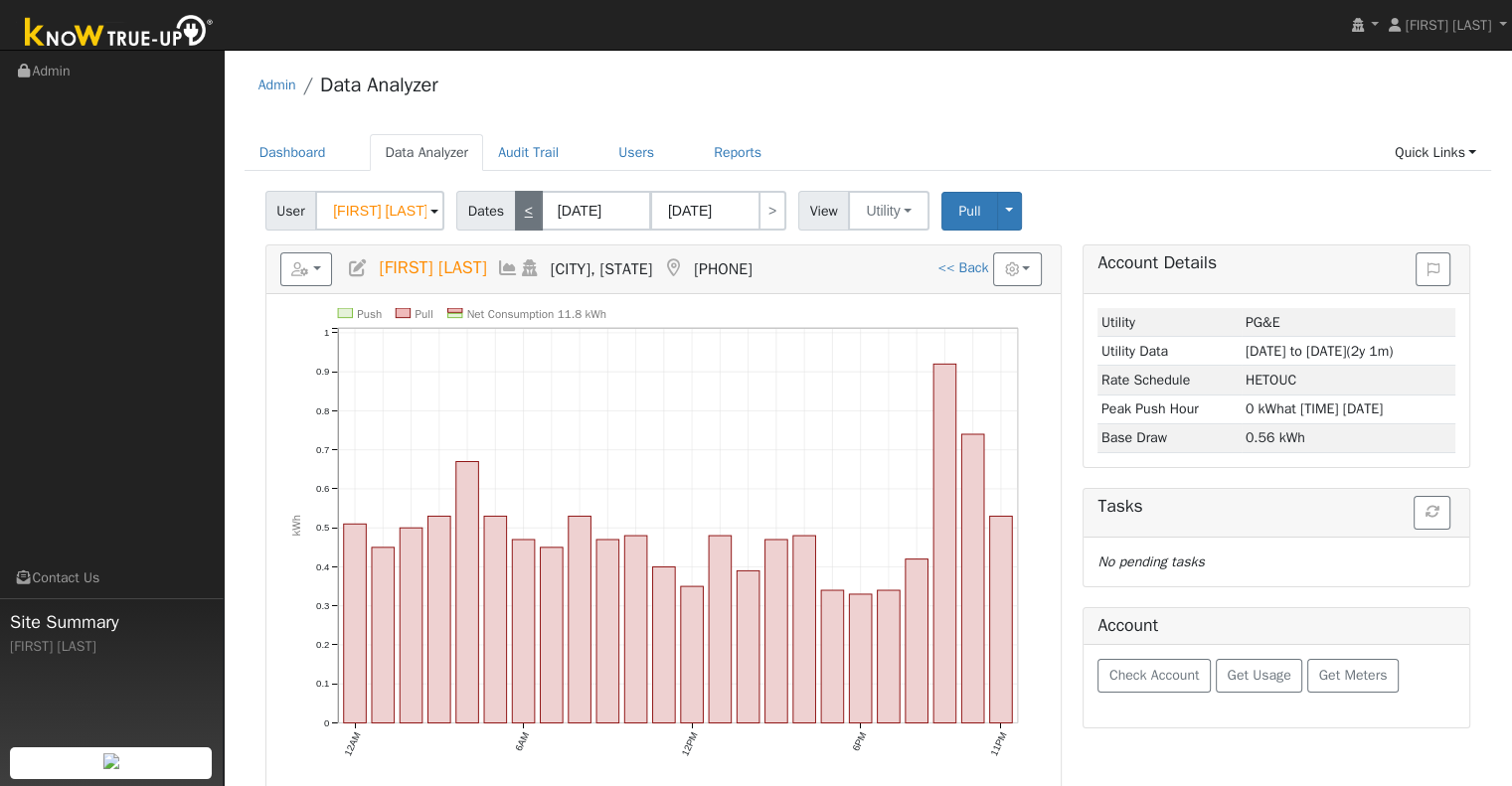 click on "<" at bounding box center [529, 211] 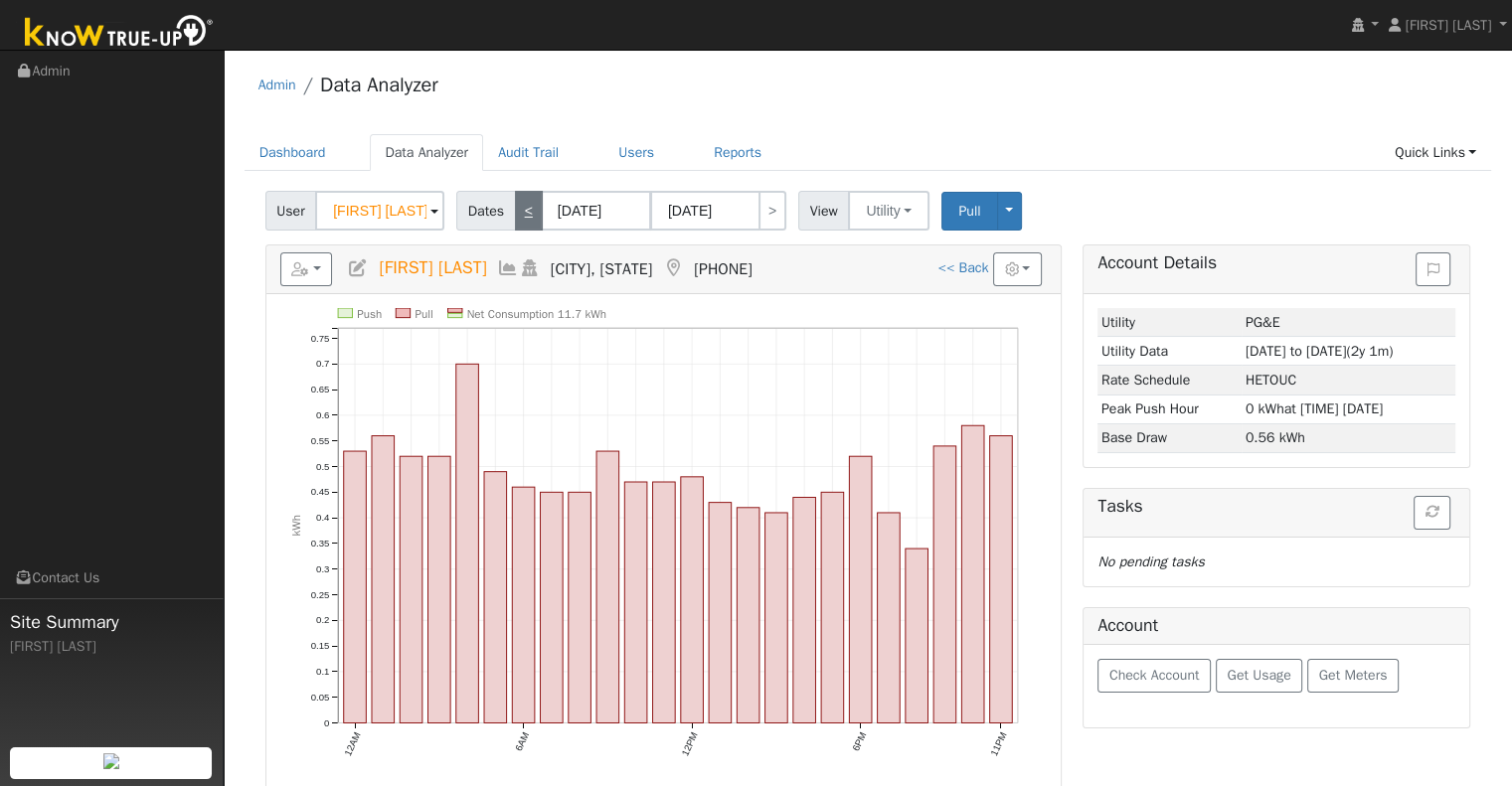click on "<" at bounding box center [529, 211] 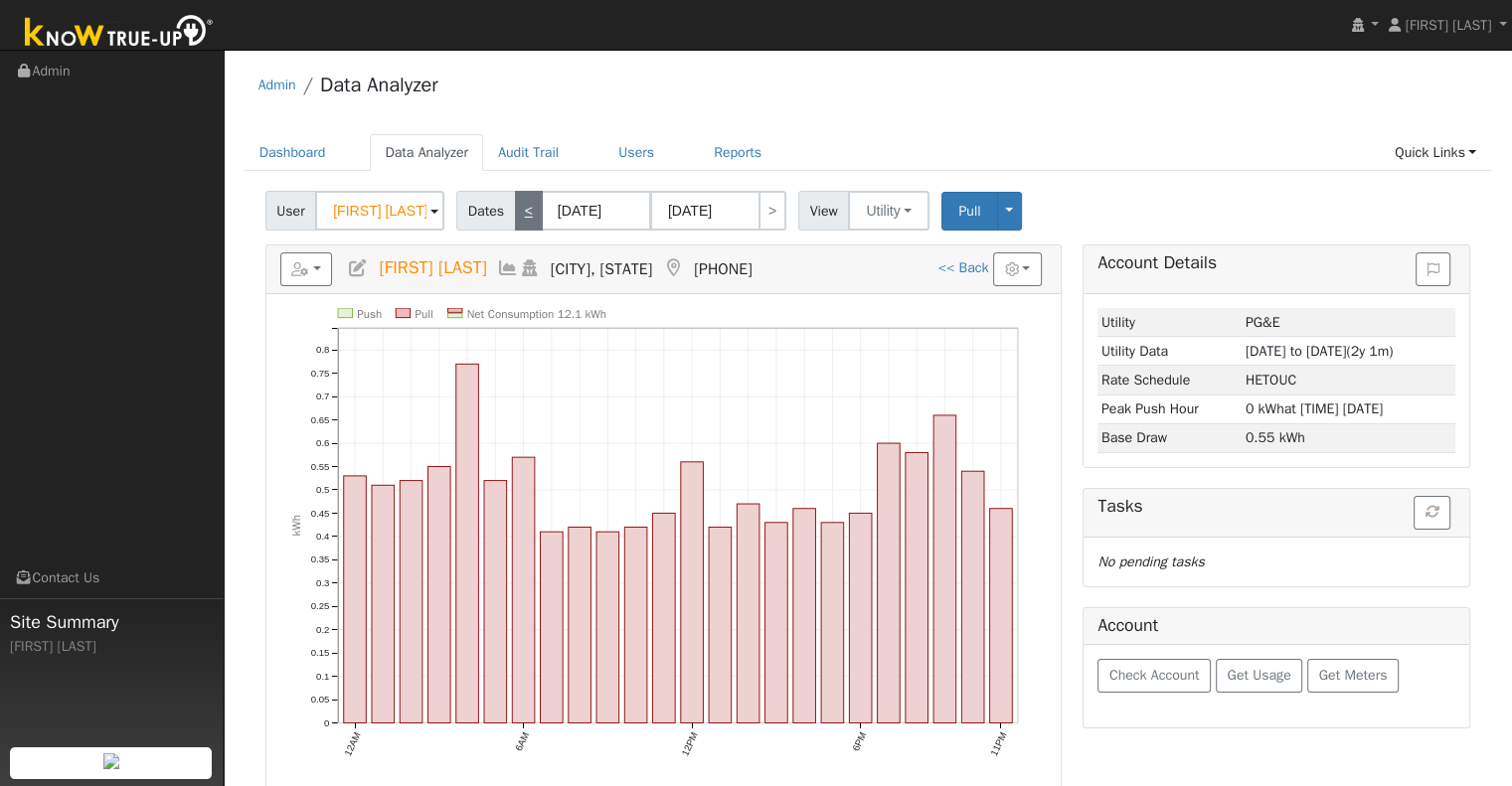 click on "<" at bounding box center (529, 211) 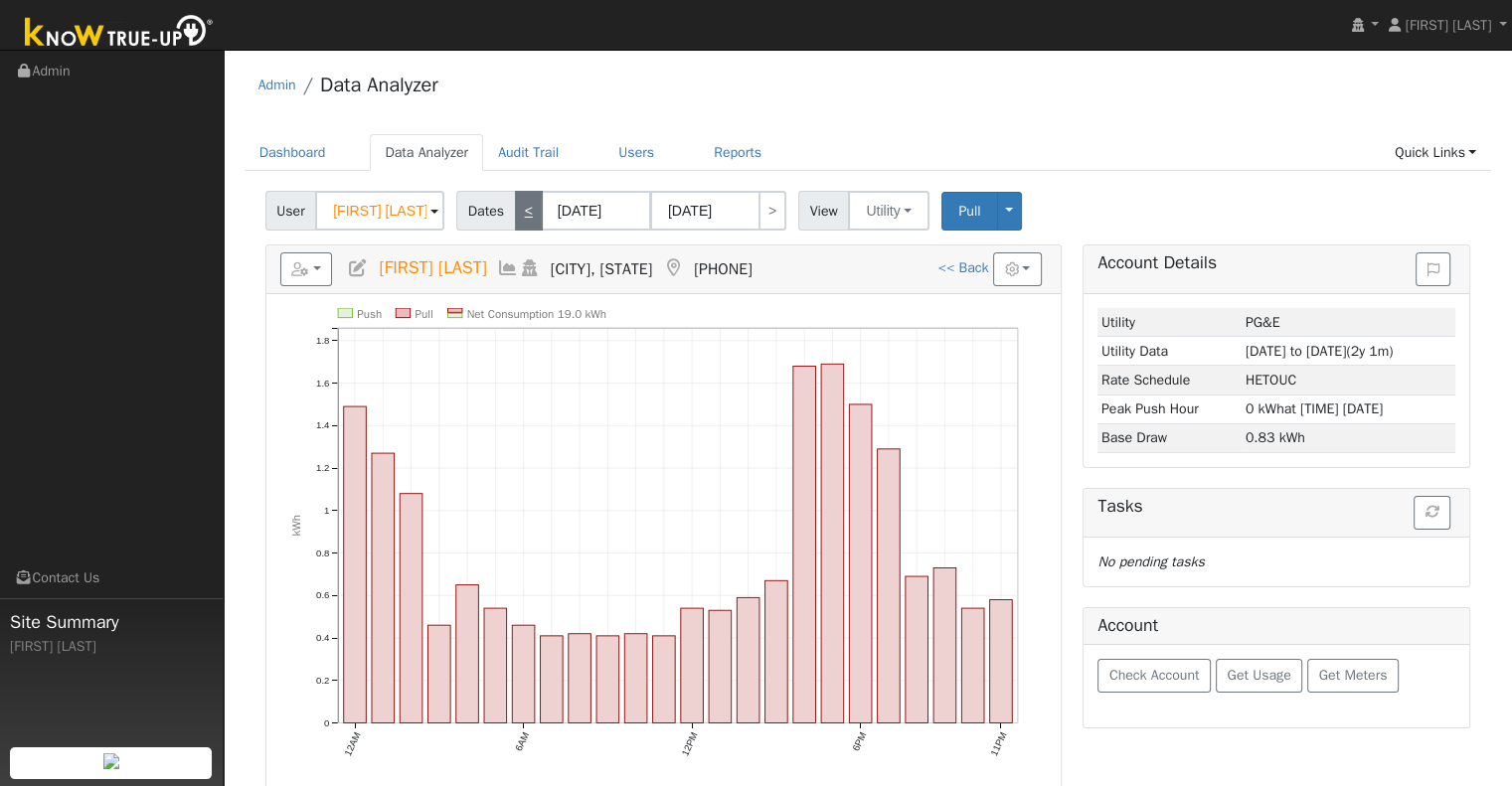 click on "<" at bounding box center [529, 211] 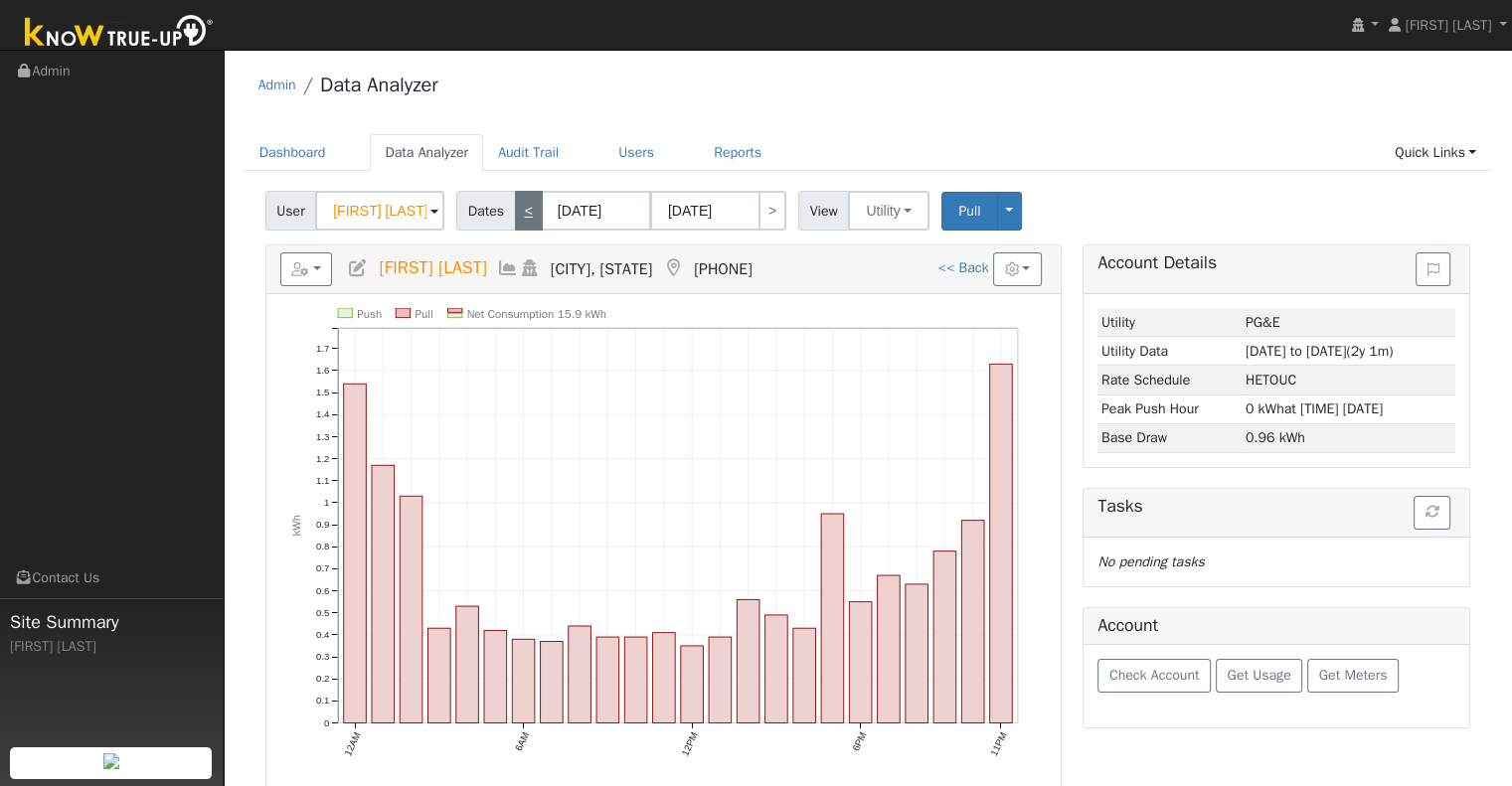 click on "<" at bounding box center [529, 211] 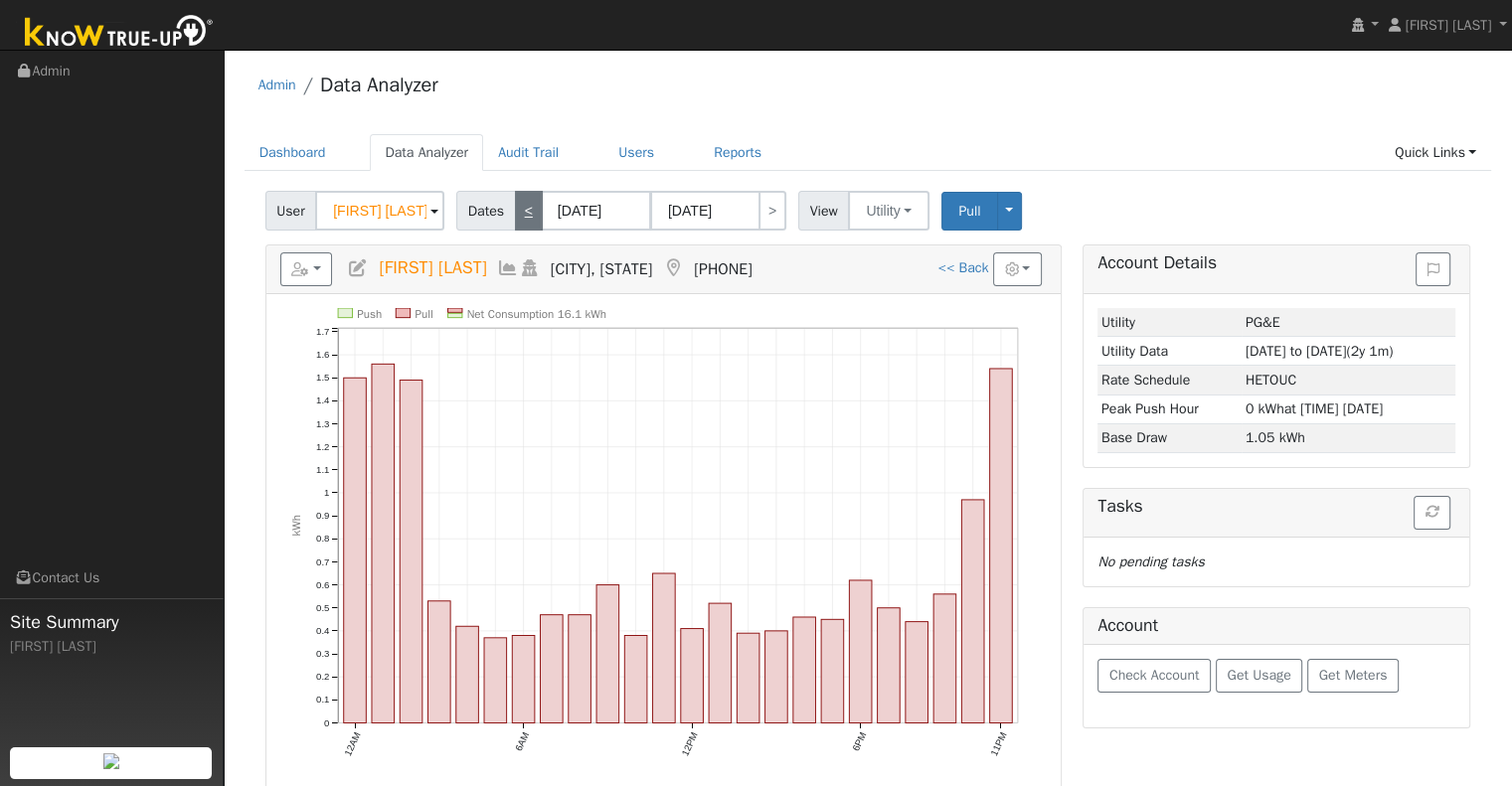 click on "<" at bounding box center [529, 211] 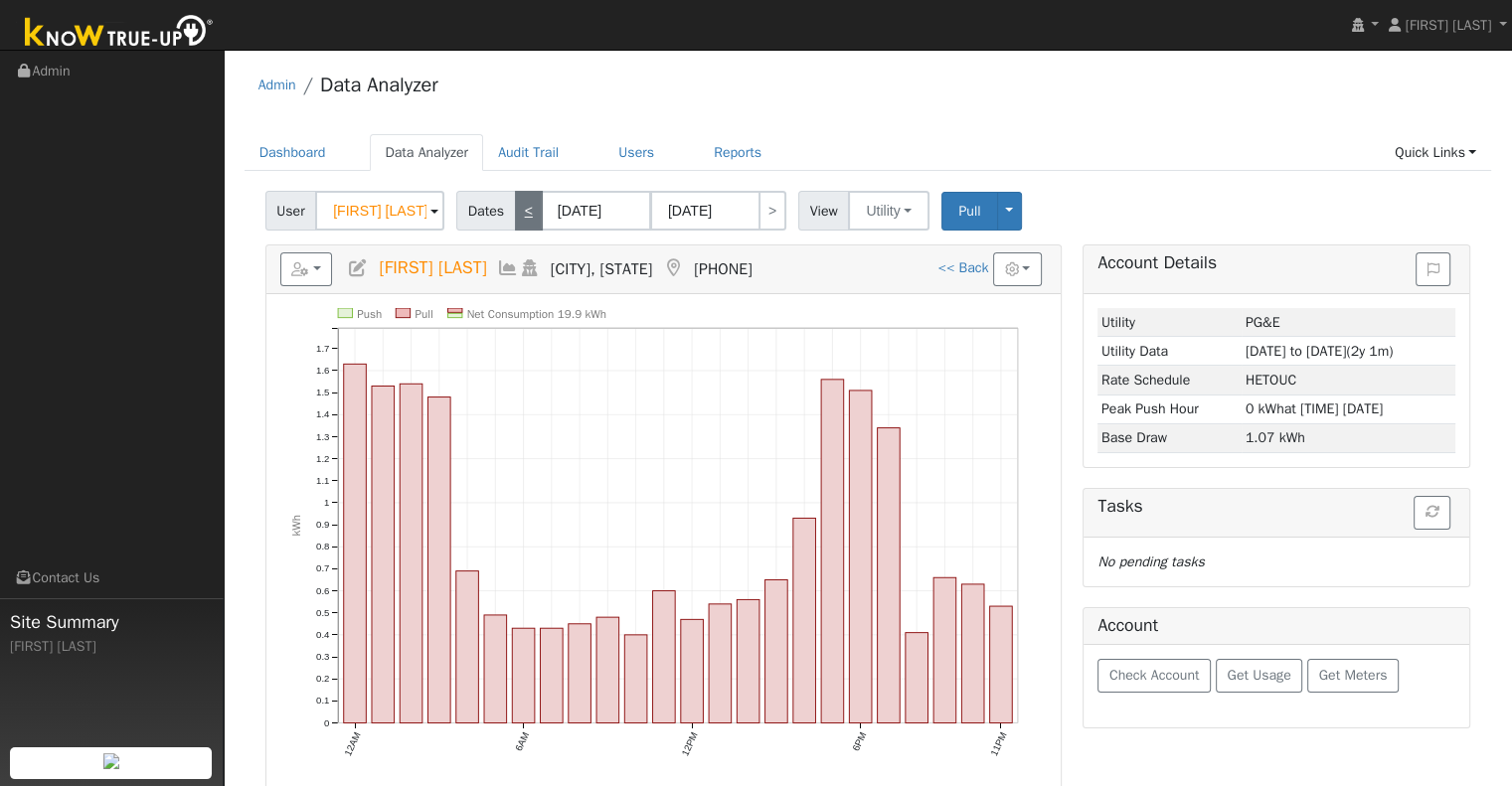 click on "<" at bounding box center [529, 211] 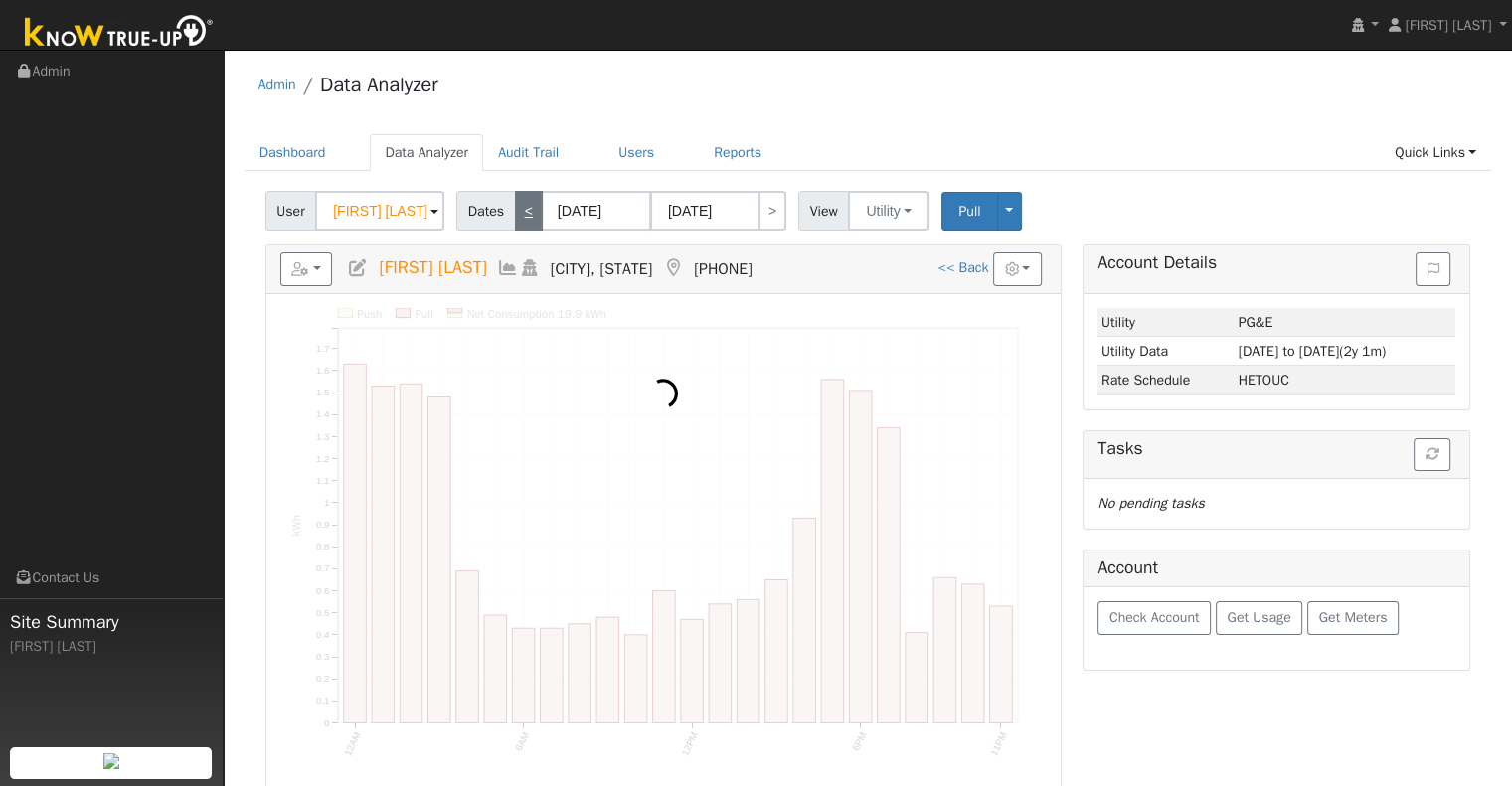 click on "<" at bounding box center (529, 211) 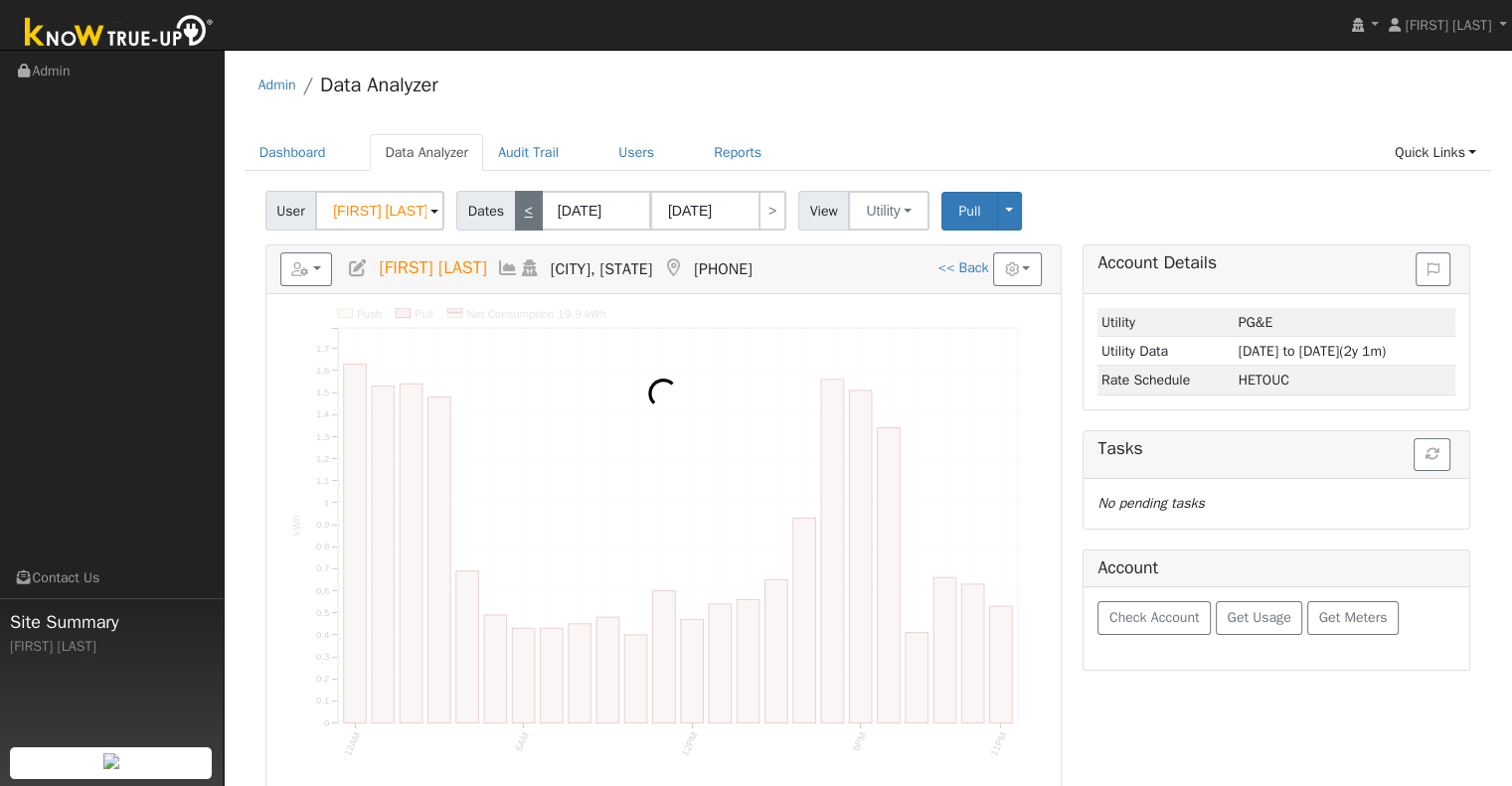 type on "07/10/2025" 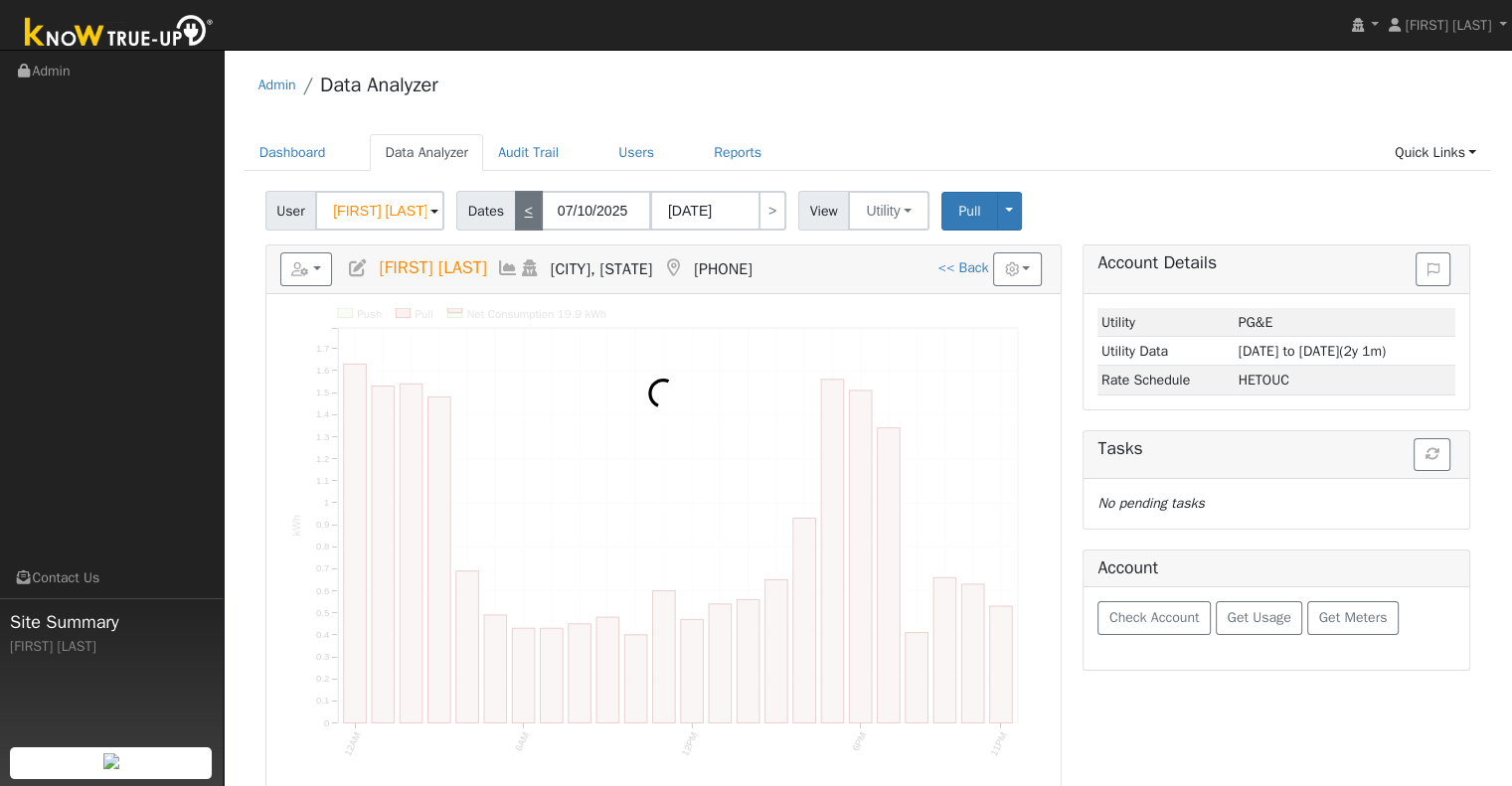 type on "07/10/2025" 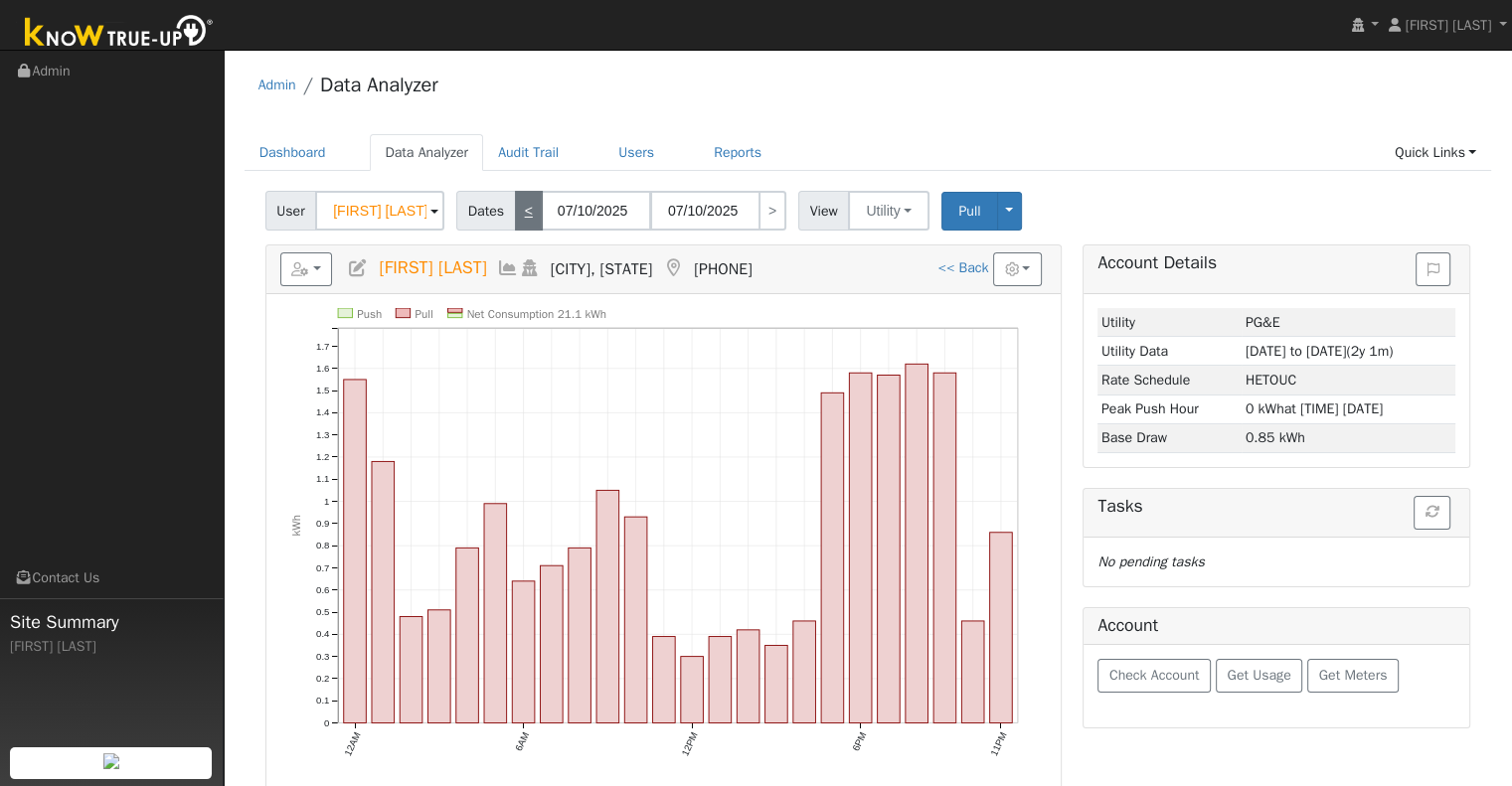 click on "<" at bounding box center [529, 211] 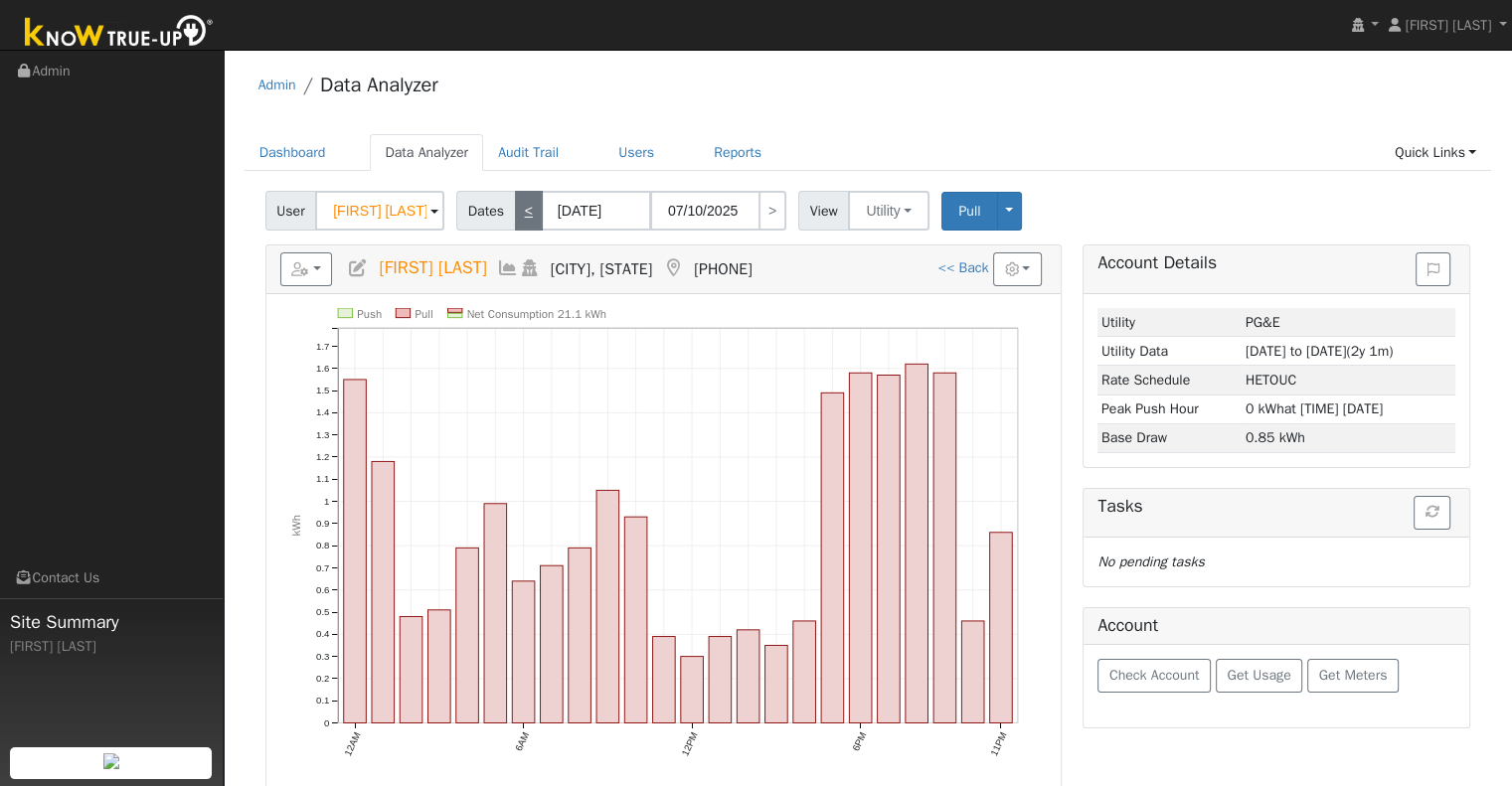 type on "[DATE]" 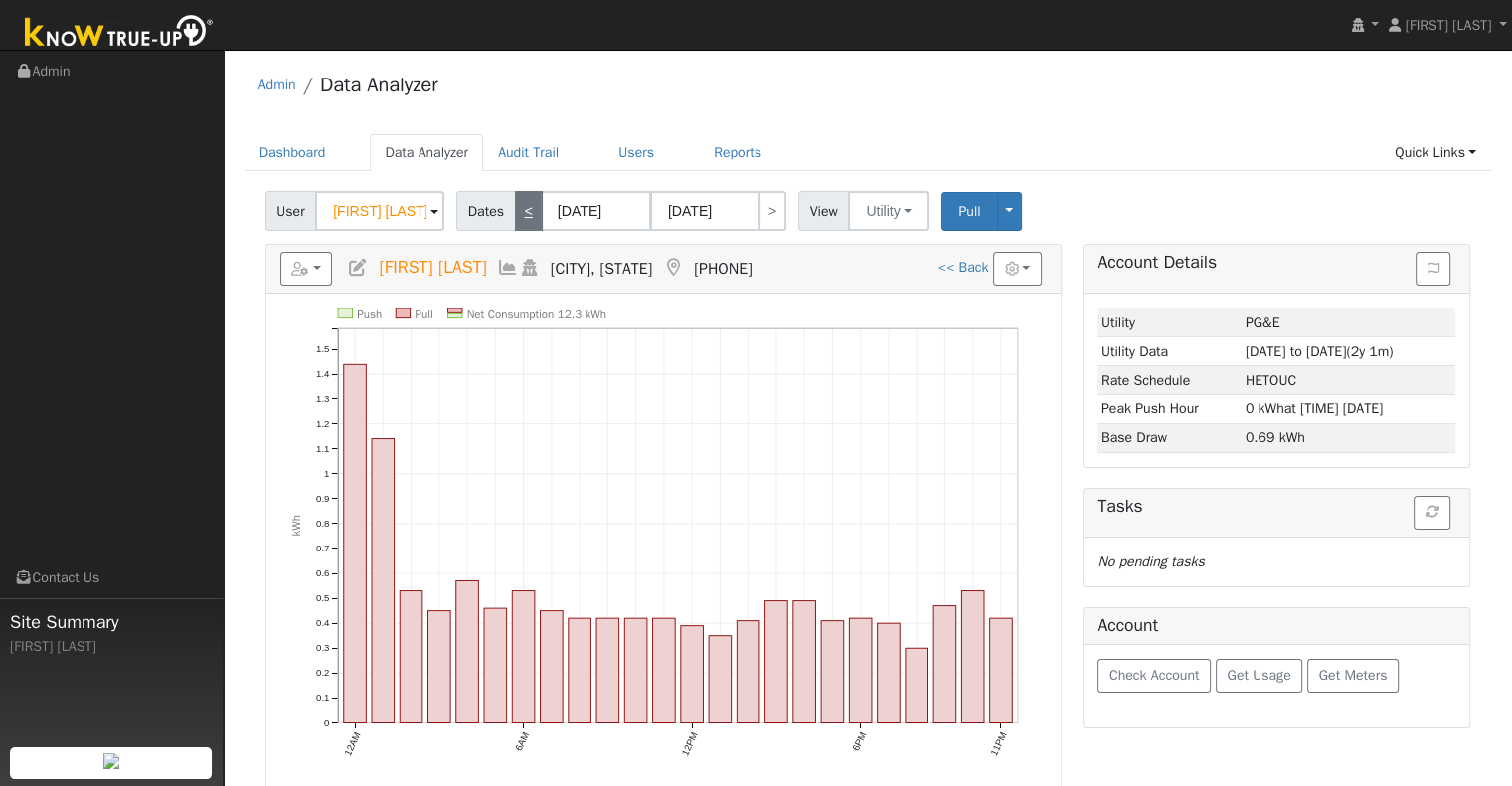 click on "<" at bounding box center [529, 211] 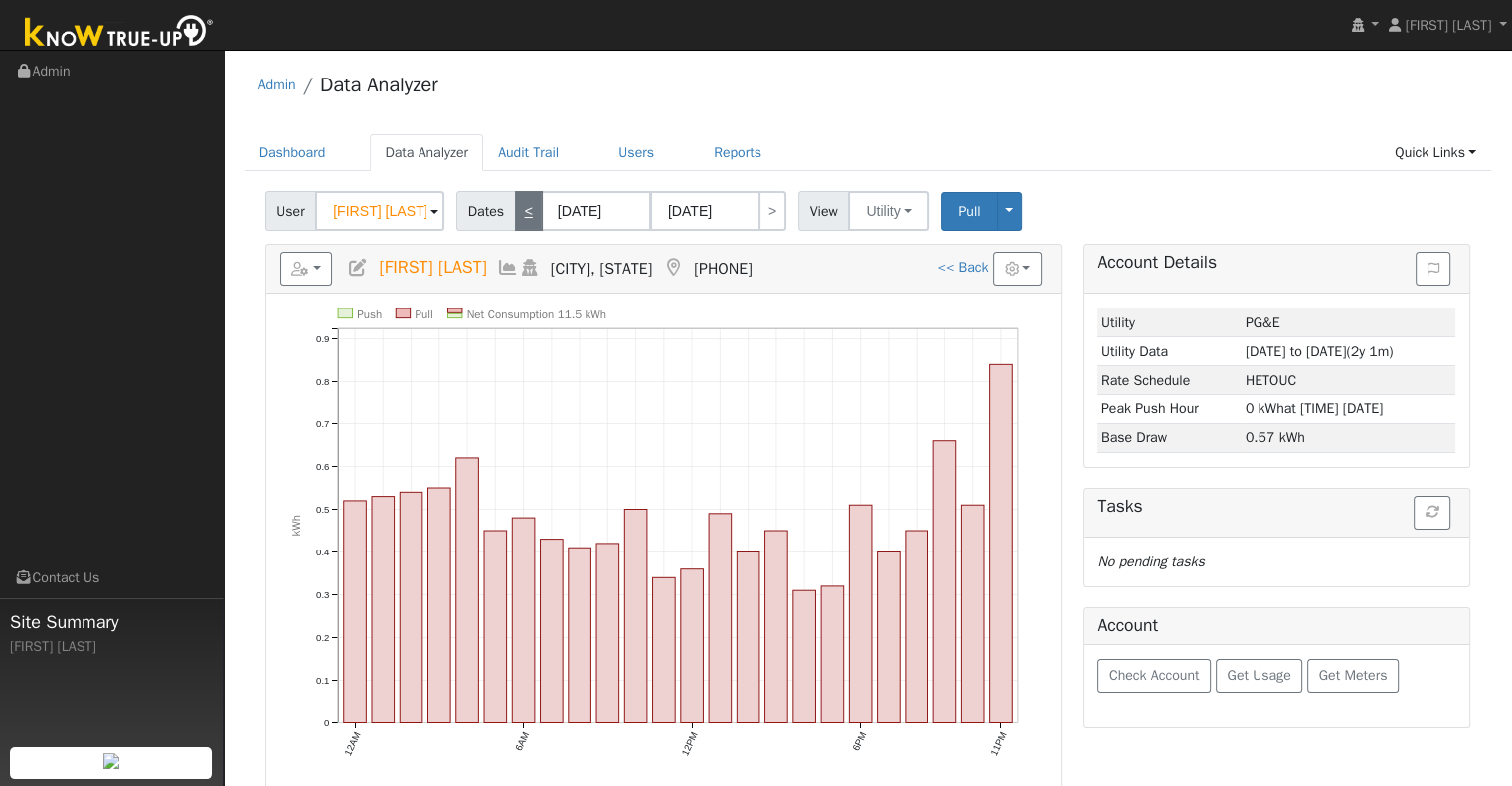 click on "<" at bounding box center (529, 211) 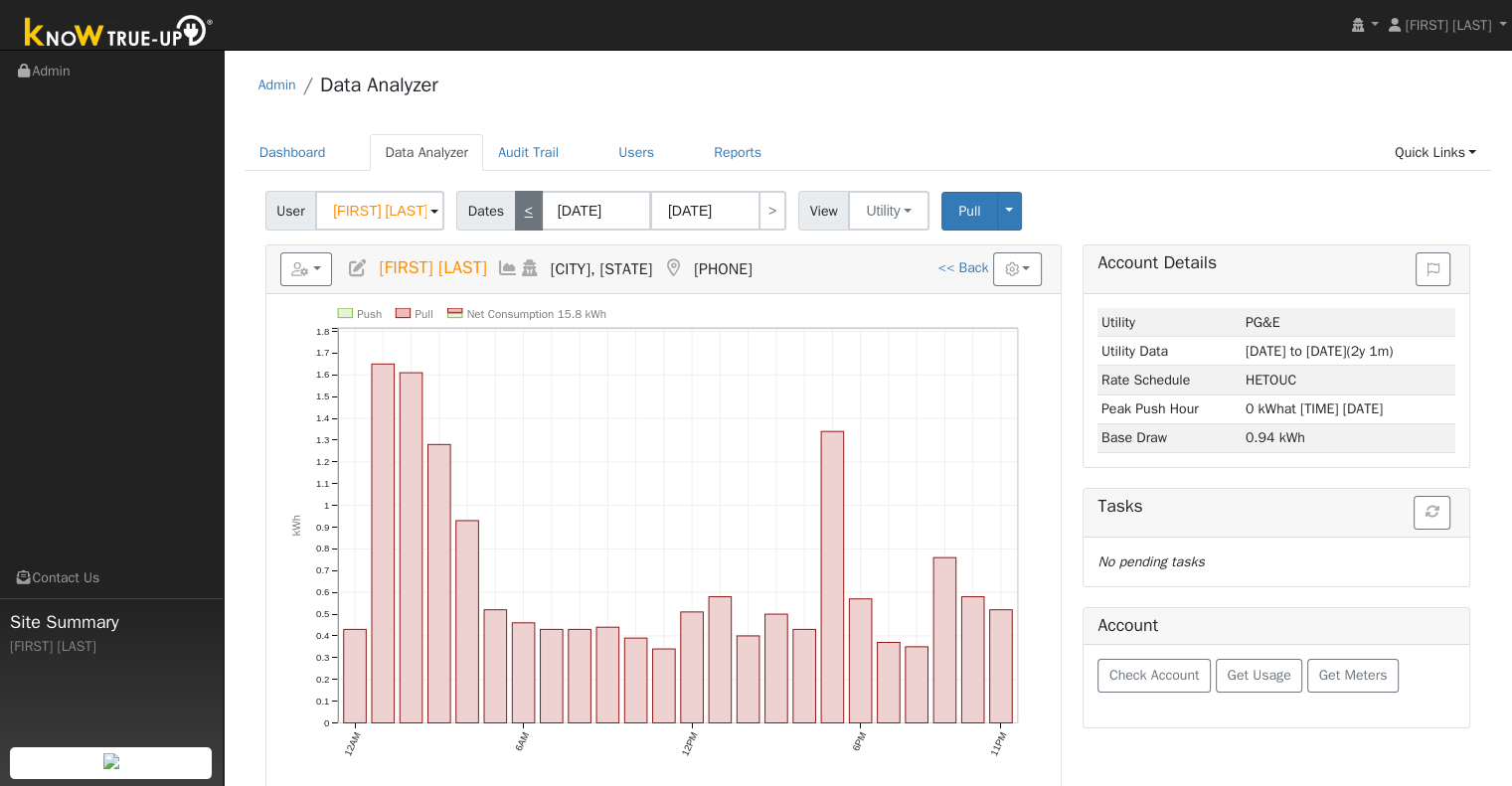 click on "<" at bounding box center [529, 211] 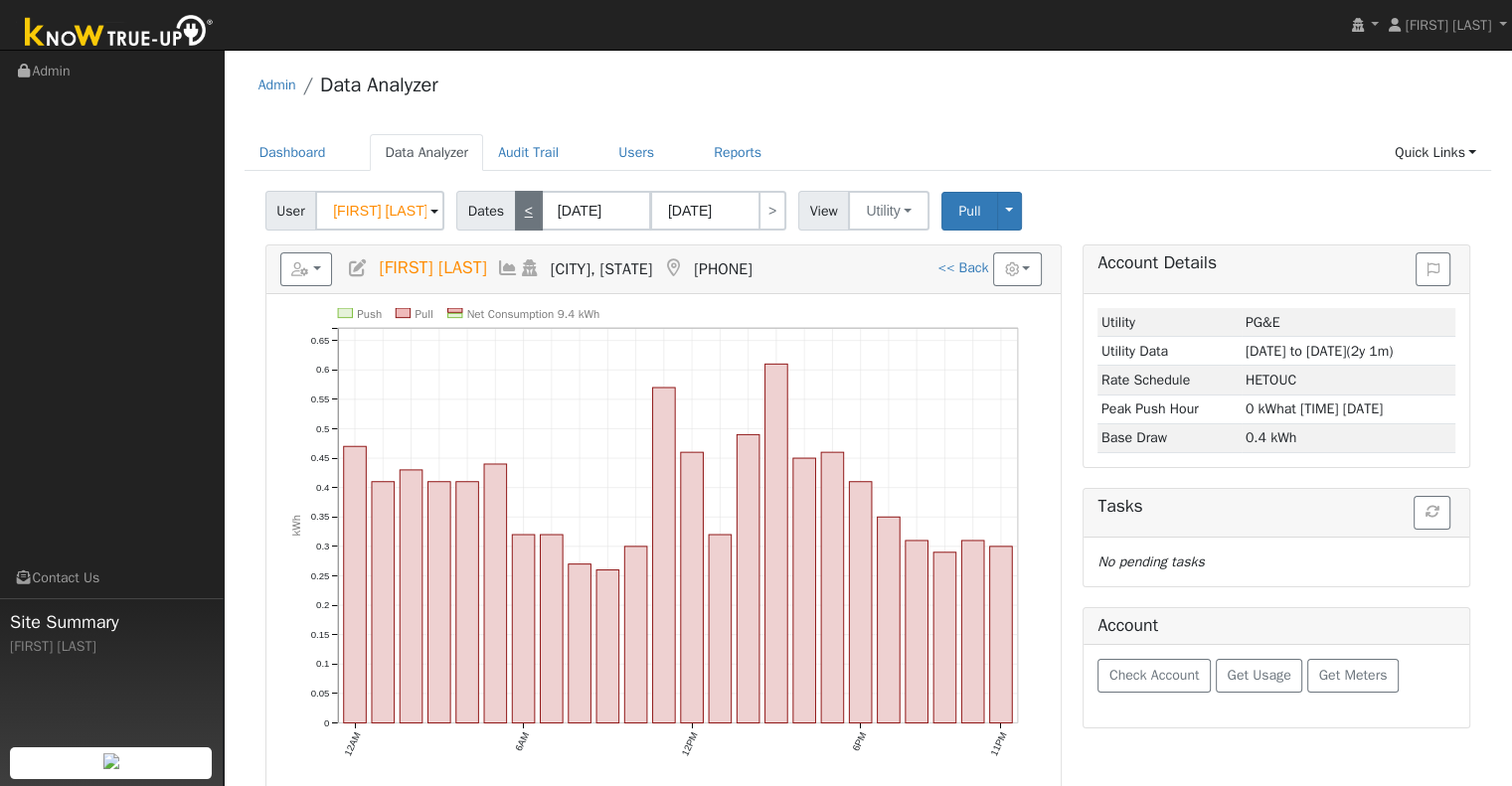 click on "<" at bounding box center (529, 211) 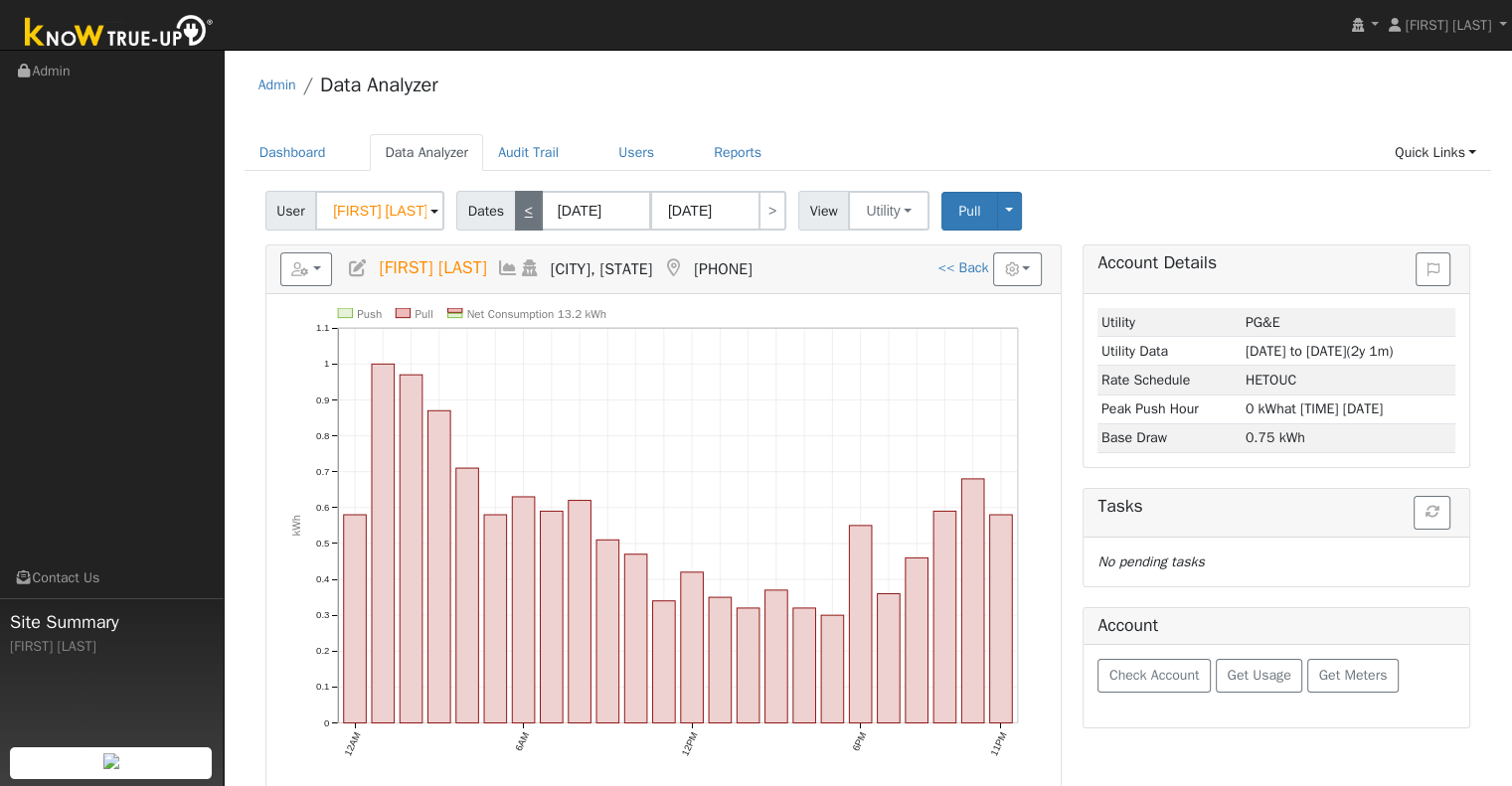 click on "<" at bounding box center [529, 211] 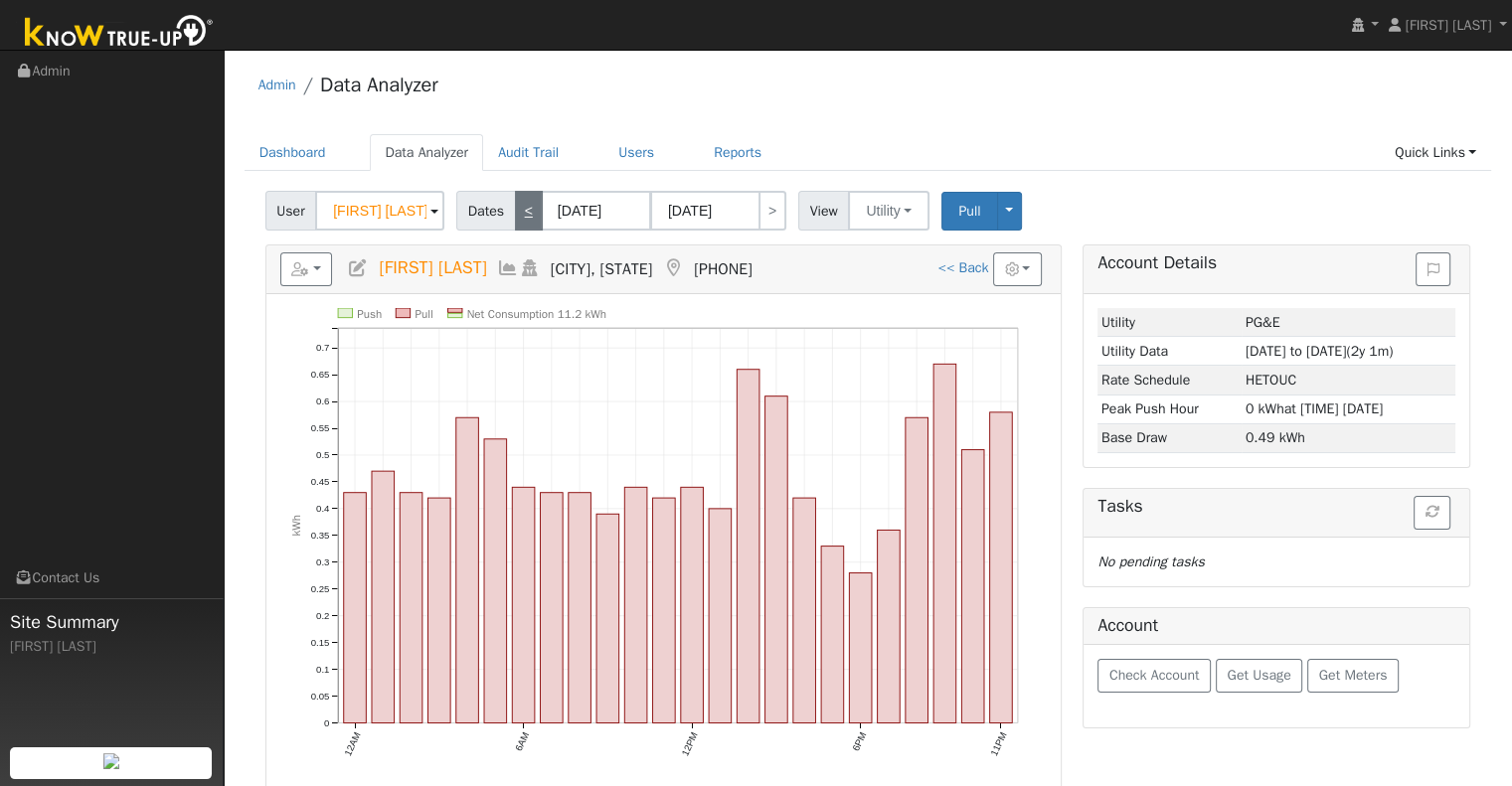 click on "<" at bounding box center (529, 211) 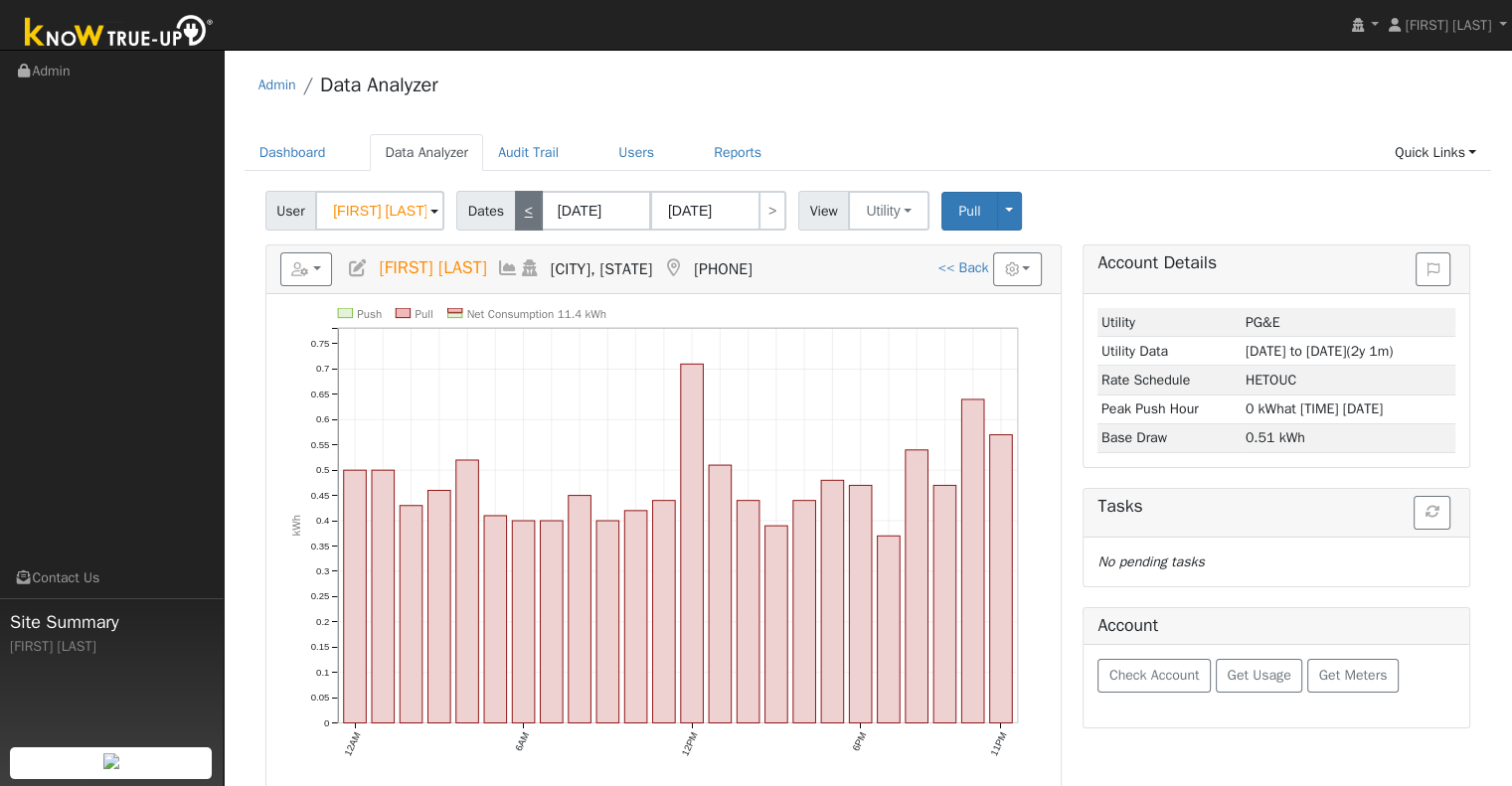 click on "<" at bounding box center [529, 211] 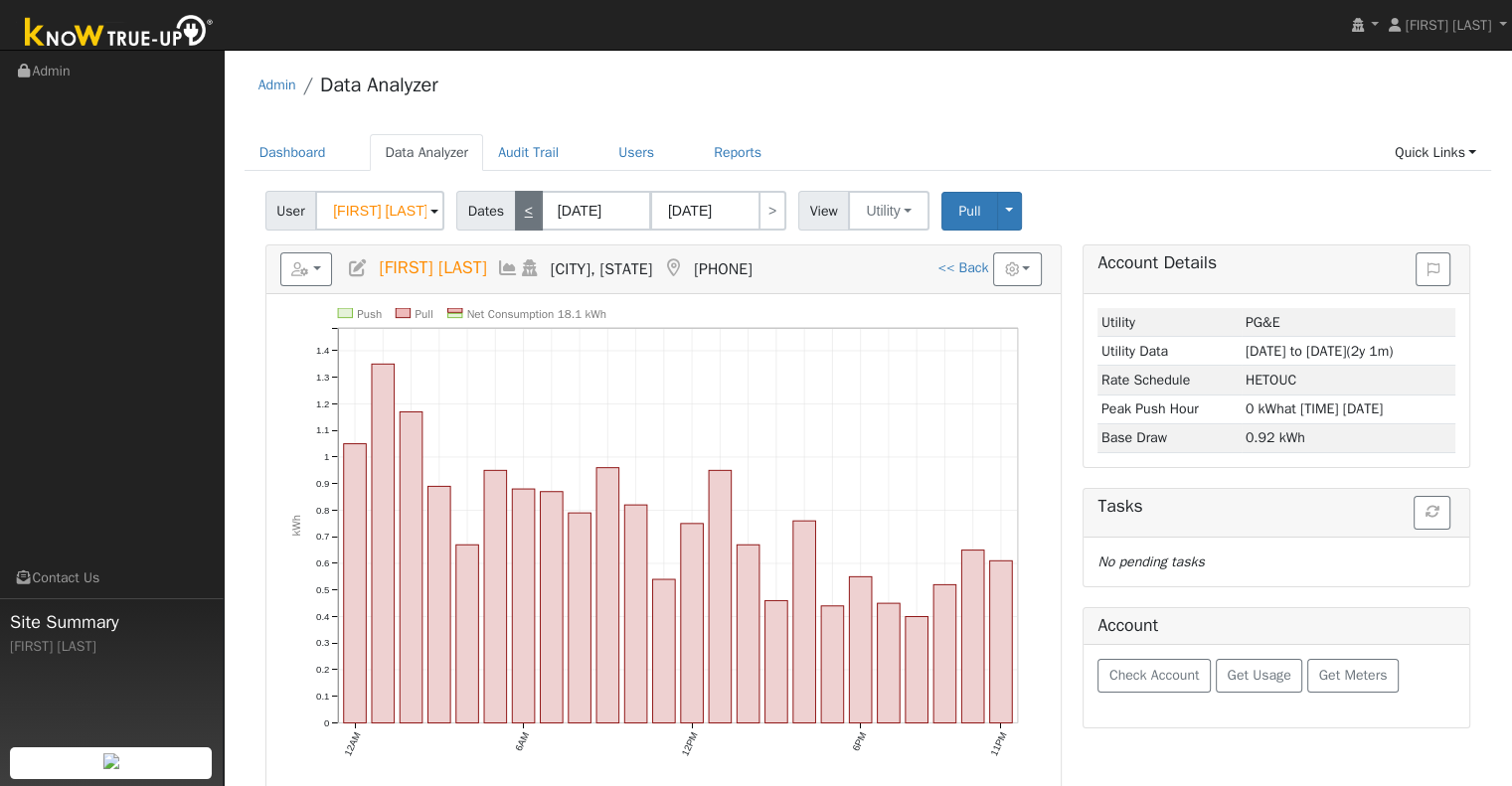 click on "<" at bounding box center [529, 211] 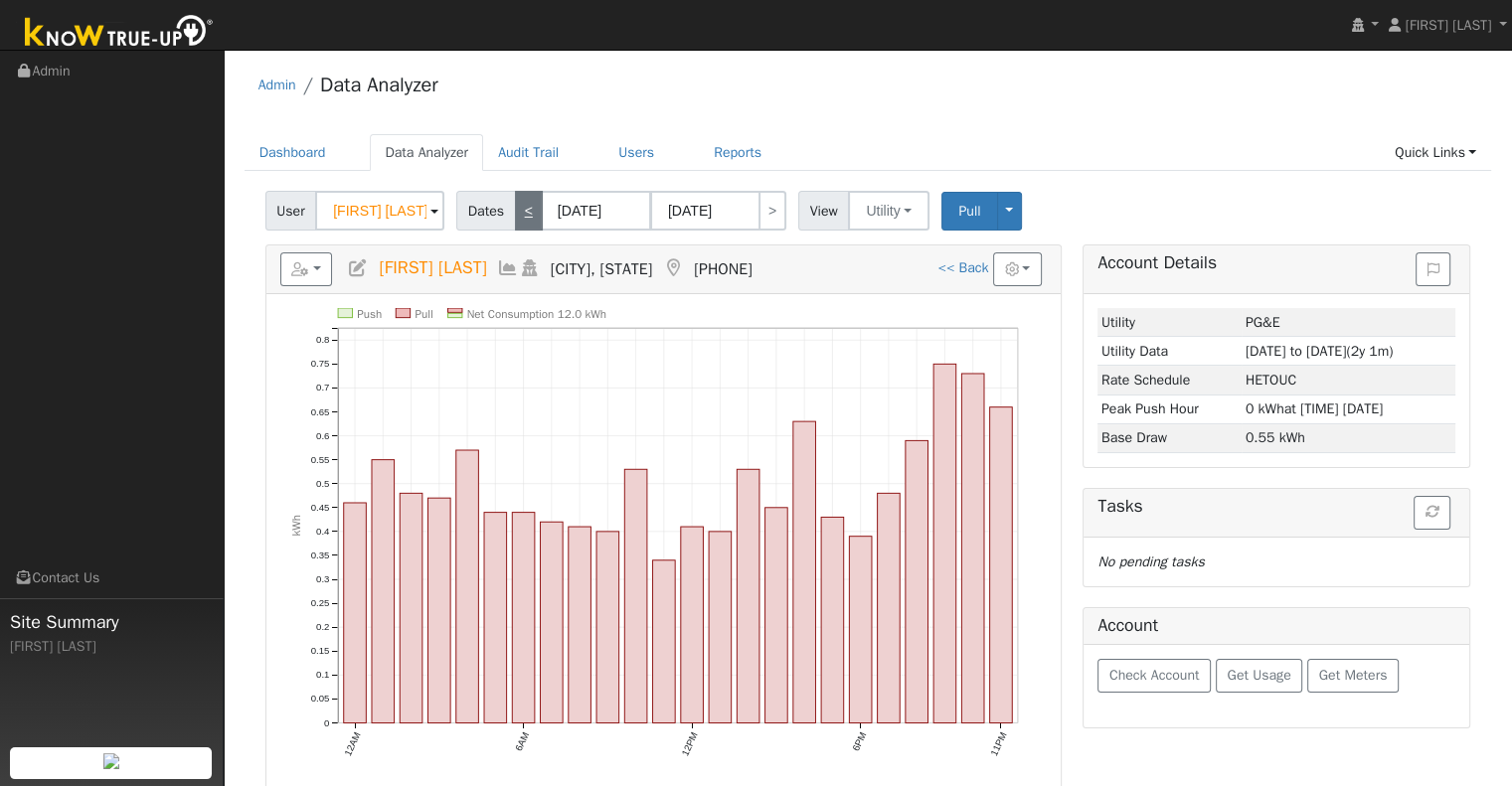 click on "<" at bounding box center (529, 211) 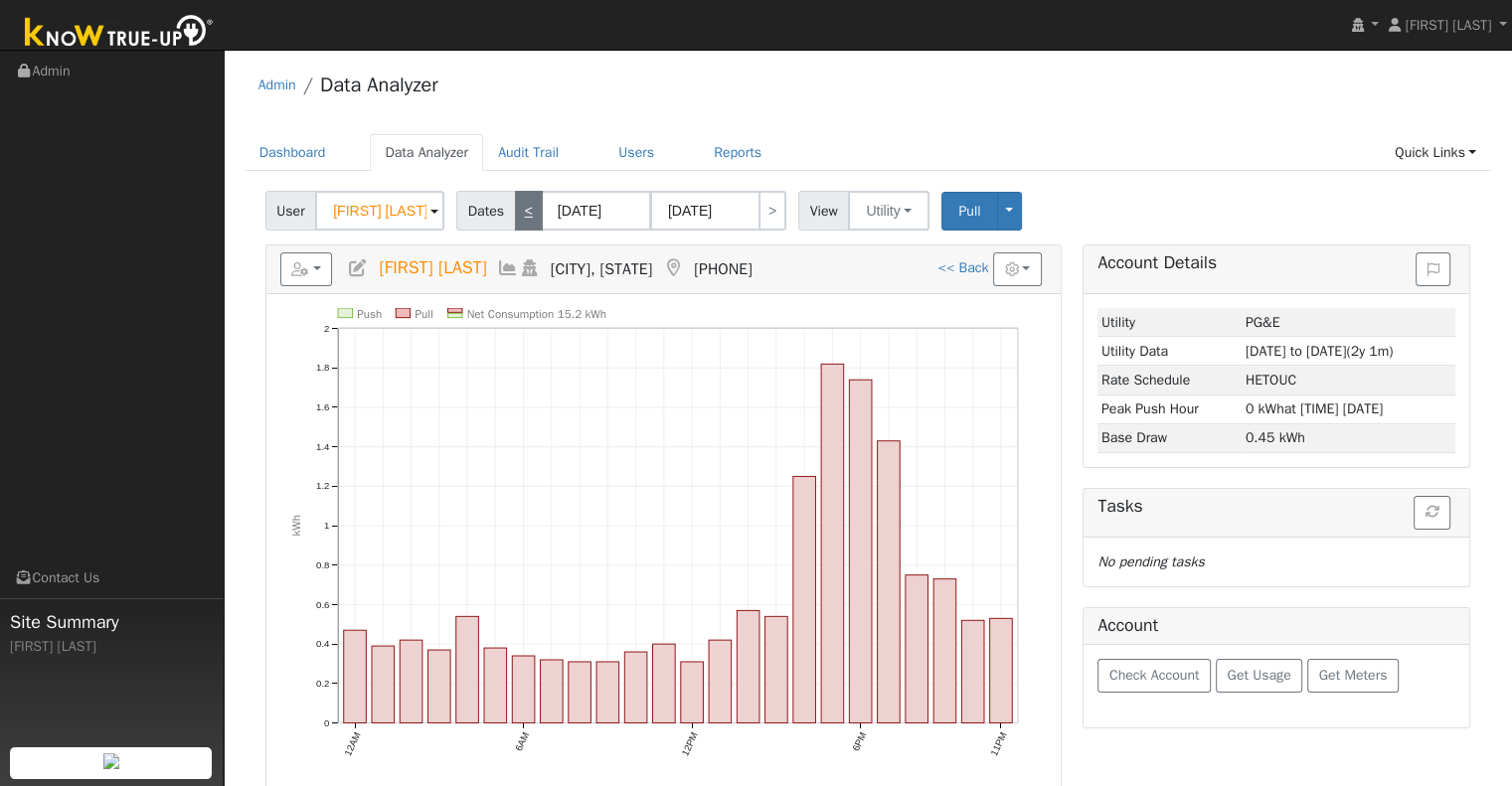 click on "<" at bounding box center (529, 211) 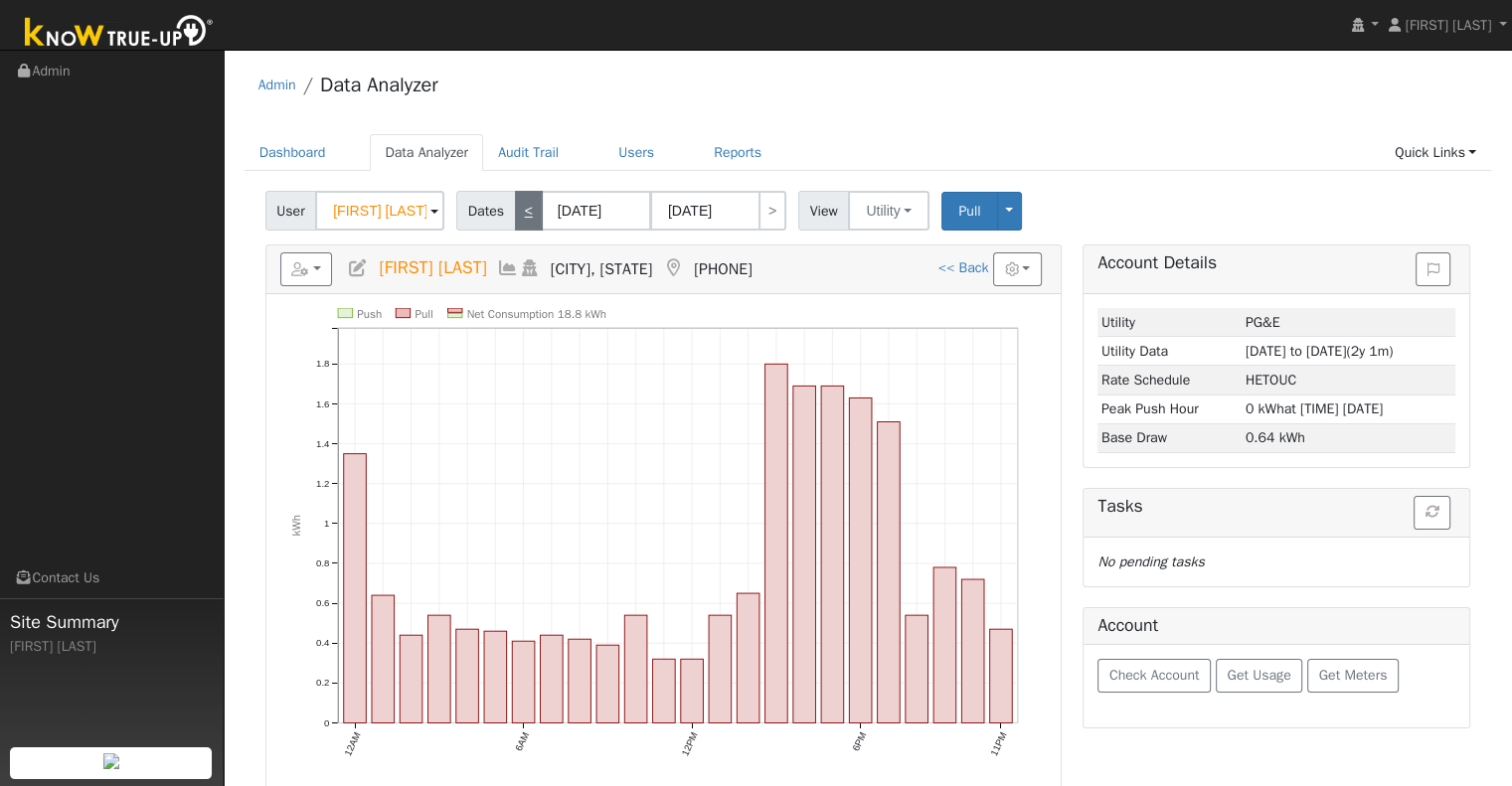 click on "<" at bounding box center (529, 211) 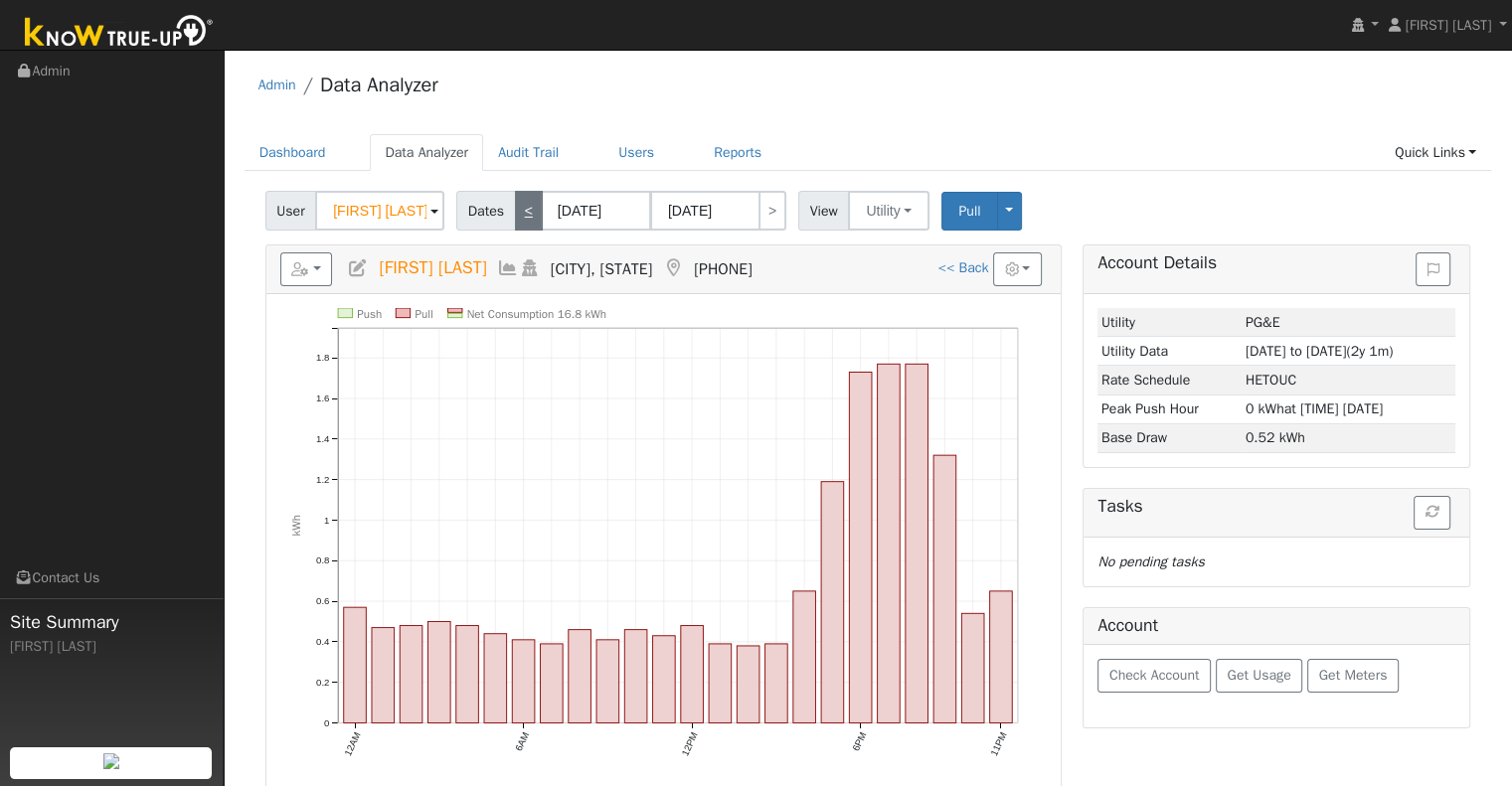 click on "<" at bounding box center (529, 211) 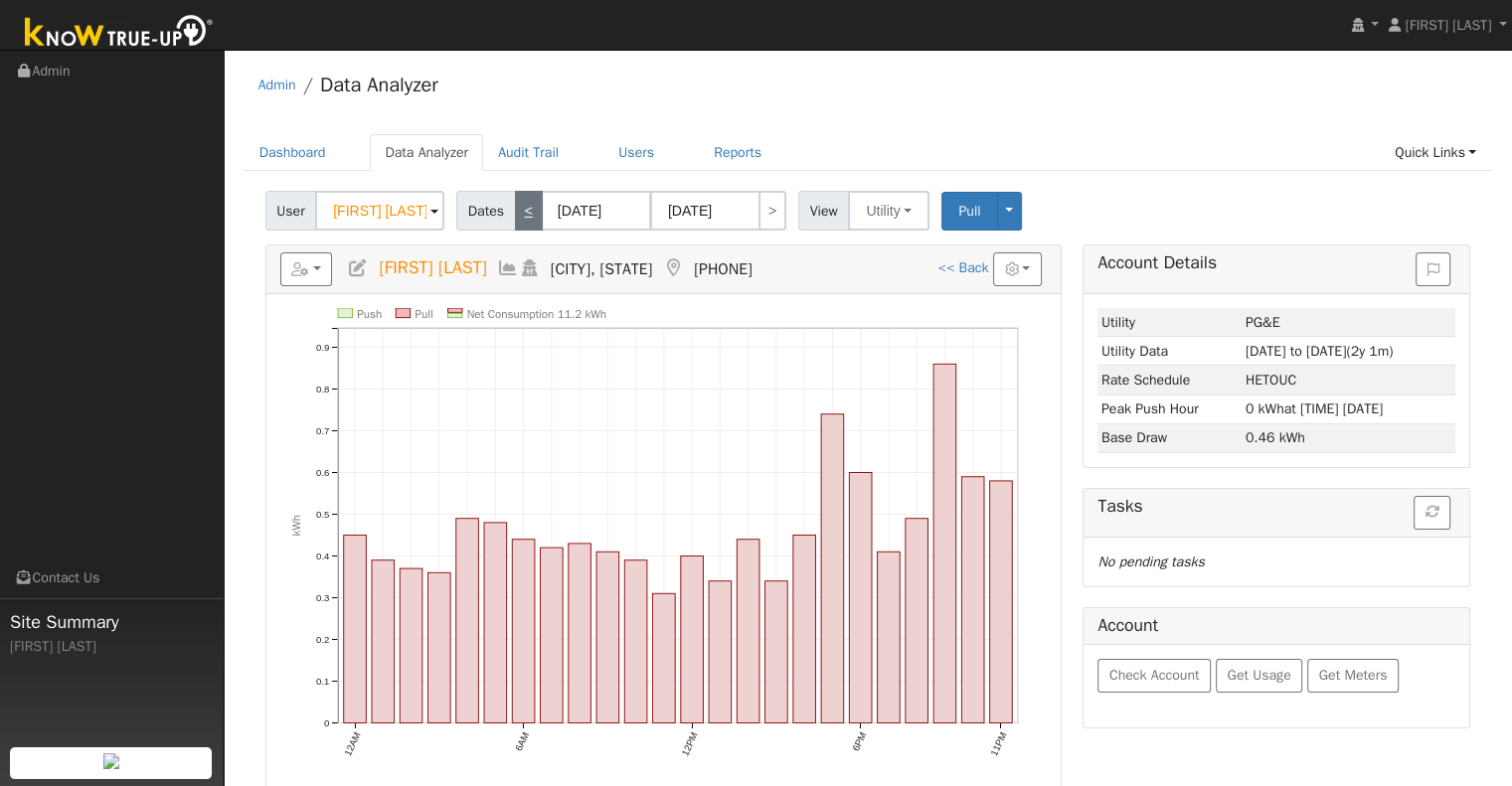 click on "<" at bounding box center [529, 211] 